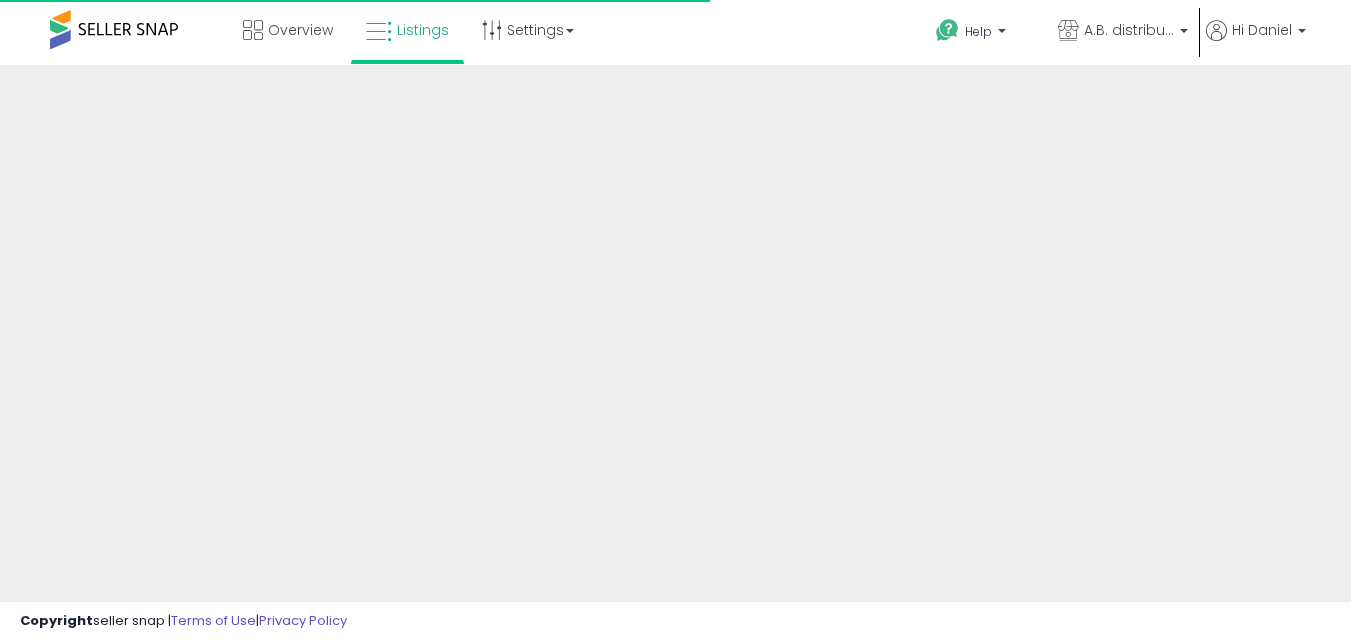 scroll, scrollTop: 0, scrollLeft: 0, axis: both 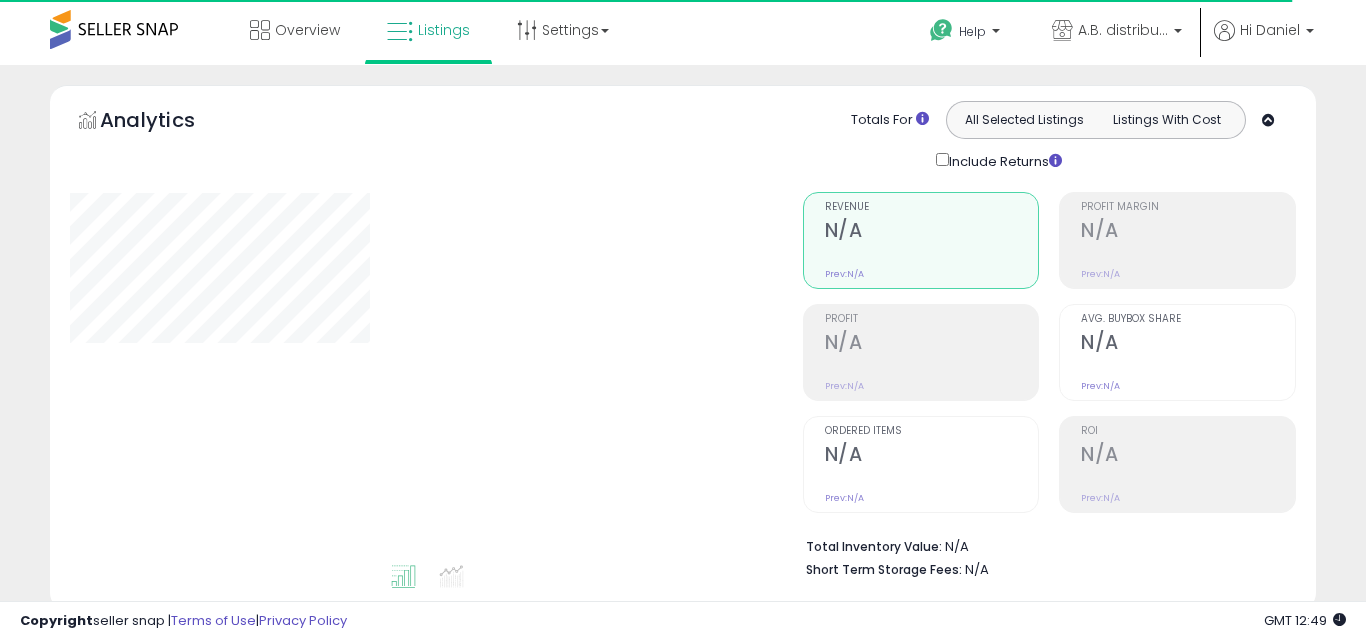 type on "*********" 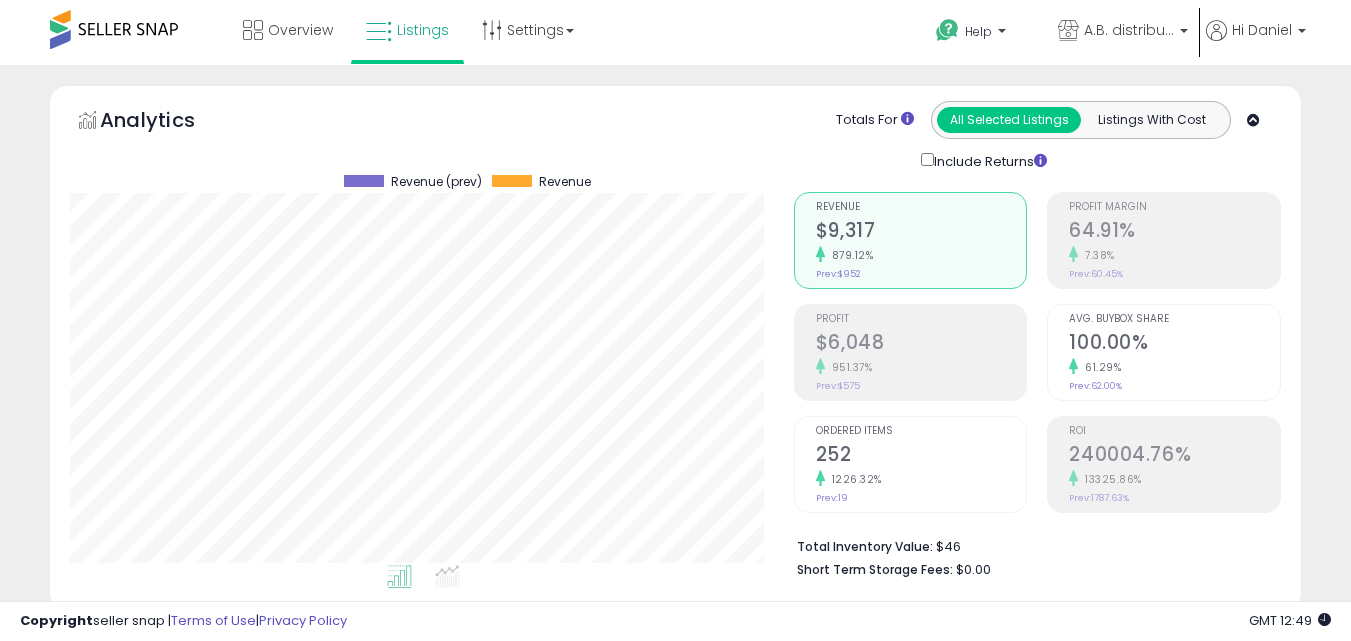 scroll, scrollTop: 999590, scrollLeft: 999276, axis: both 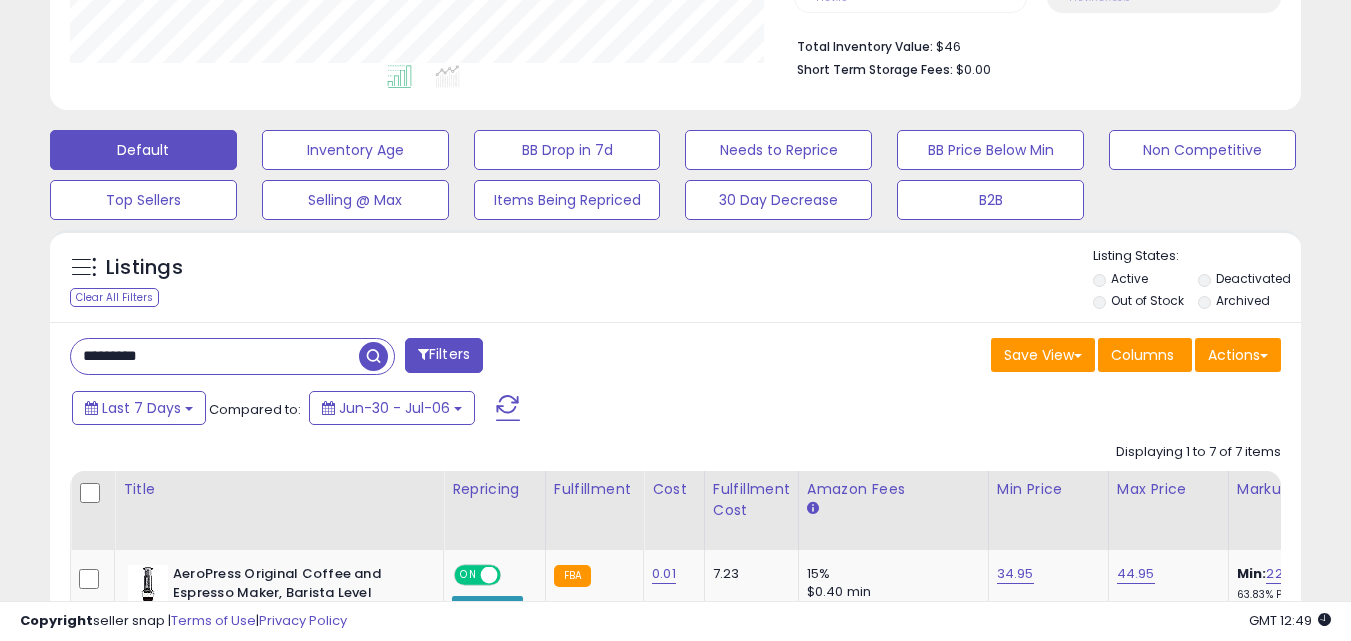 drag, startPoint x: 197, startPoint y: 365, endPoint x: 32, endPoint y: 363, distance: 165.01212 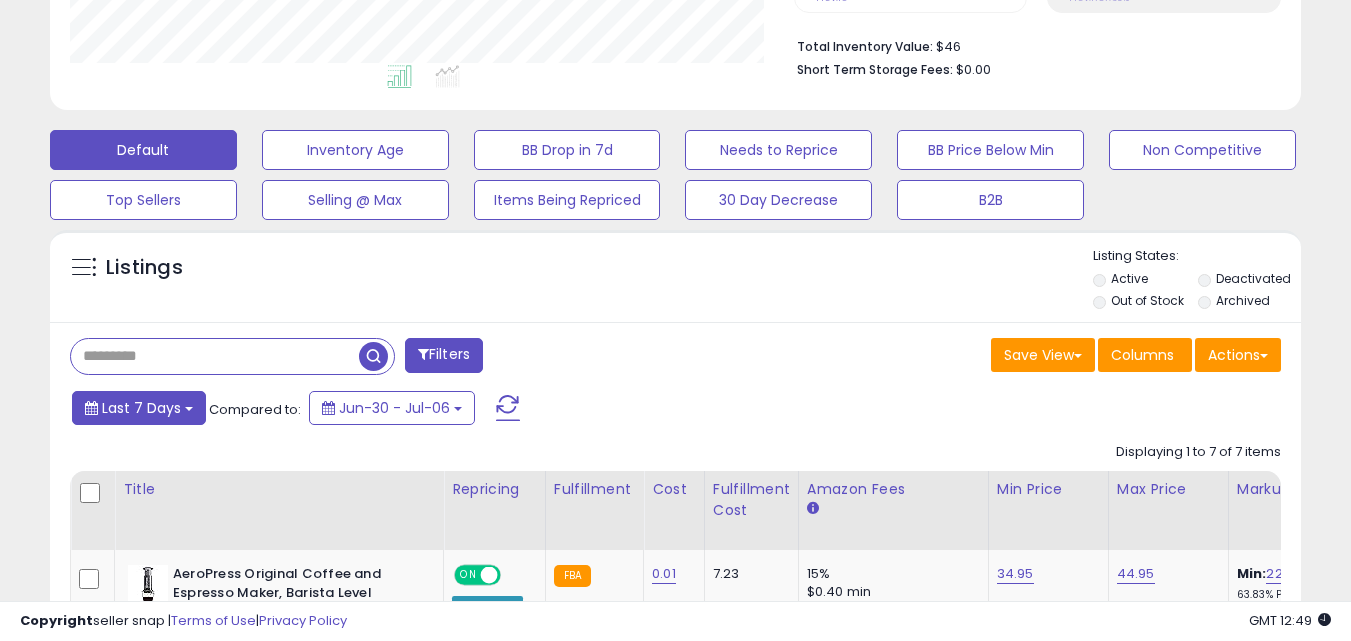 type 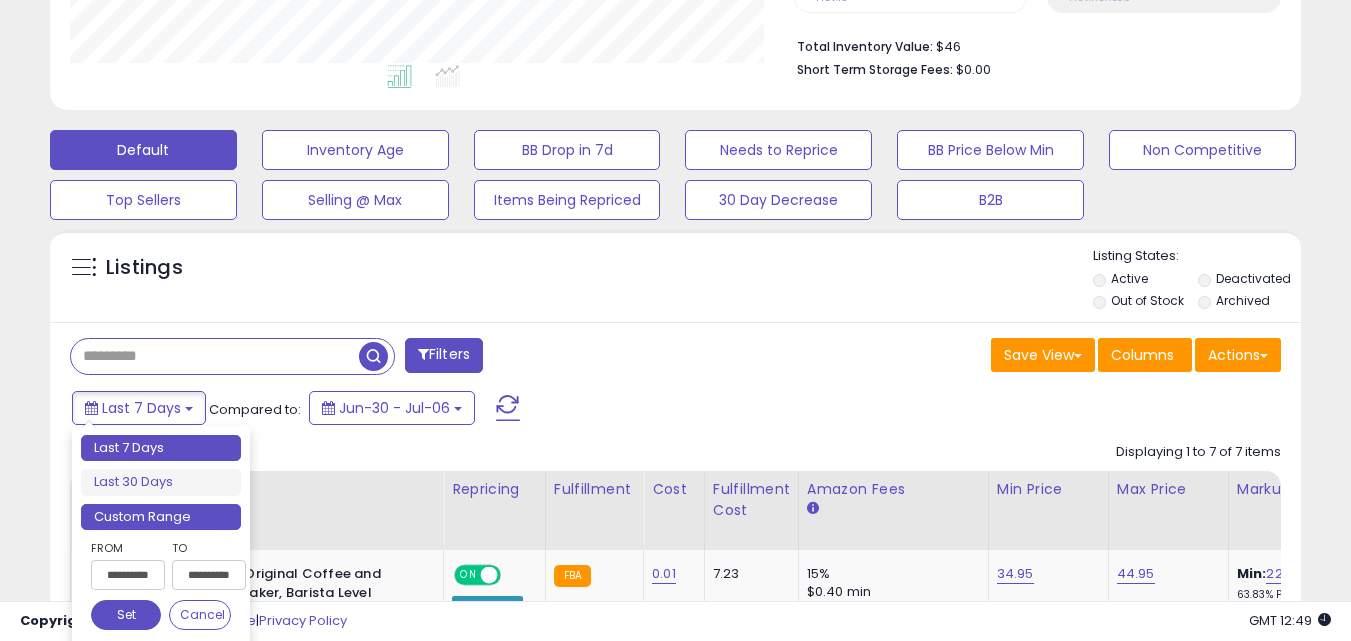 click on "Custom Range" at bounding box center [161, 517] 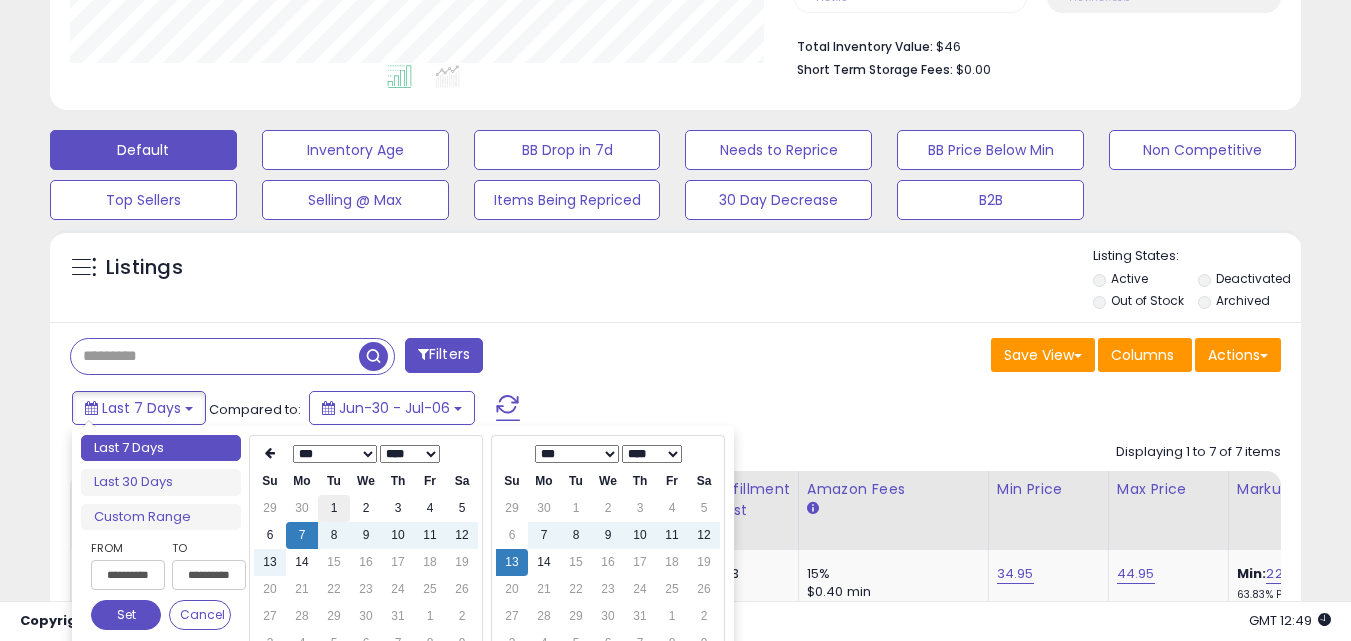 click on "1" at bounding box center (334, 508) 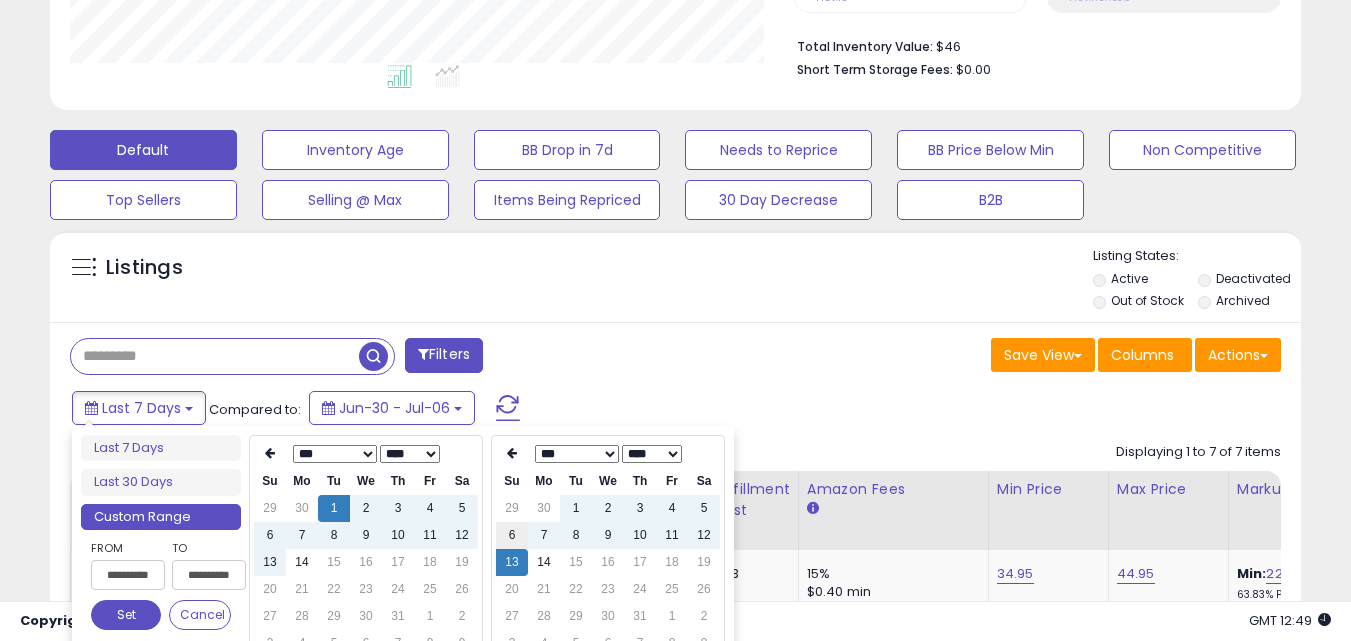 type on "**********" 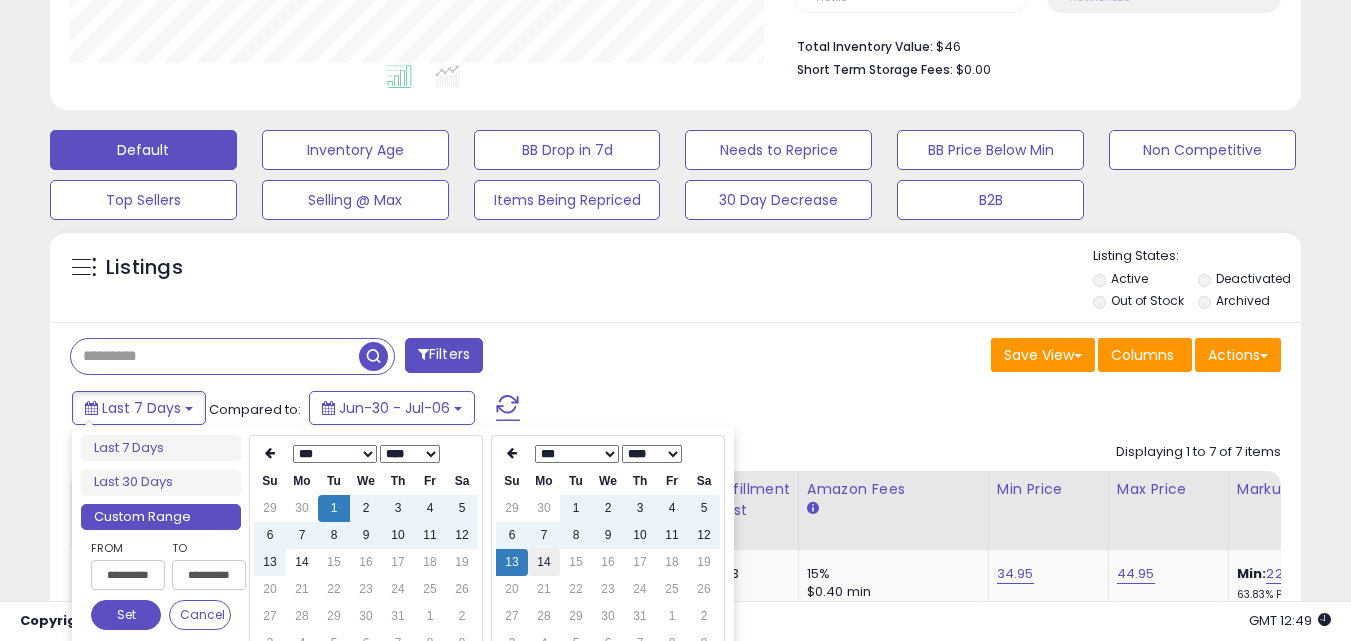 click on "14" at bounding box center [544, 562] 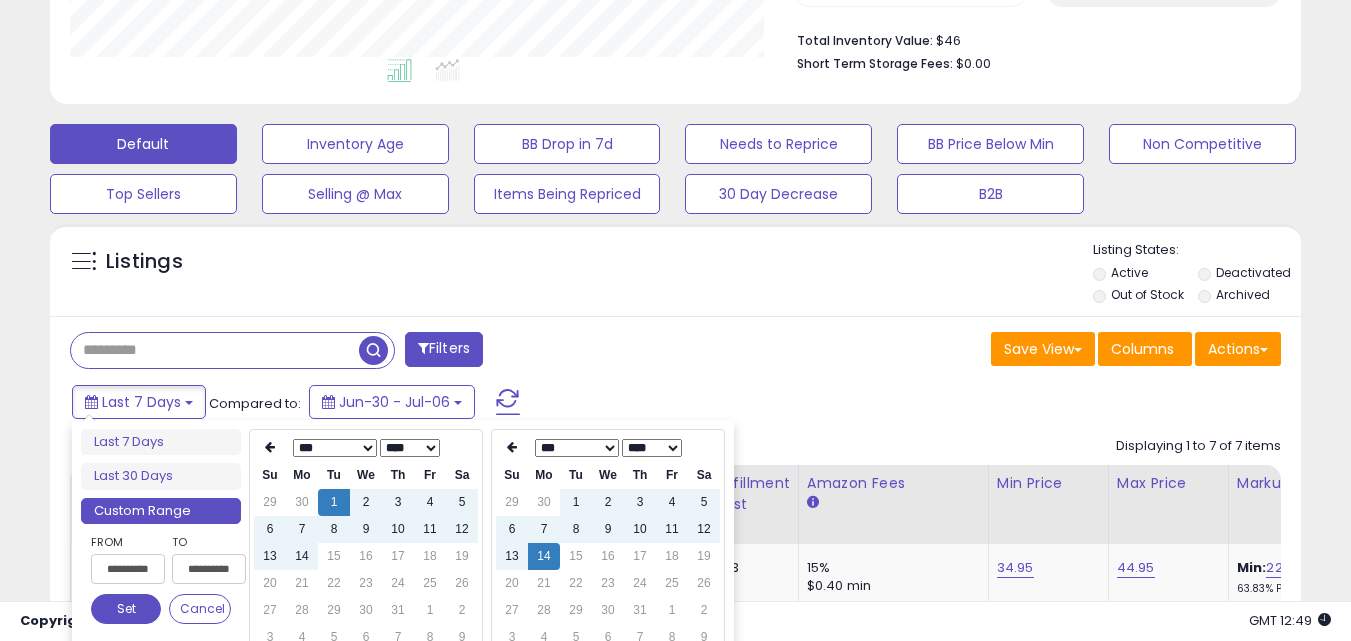scroll, scrollTop: 600, scrollLeft: 0, axis: vertical 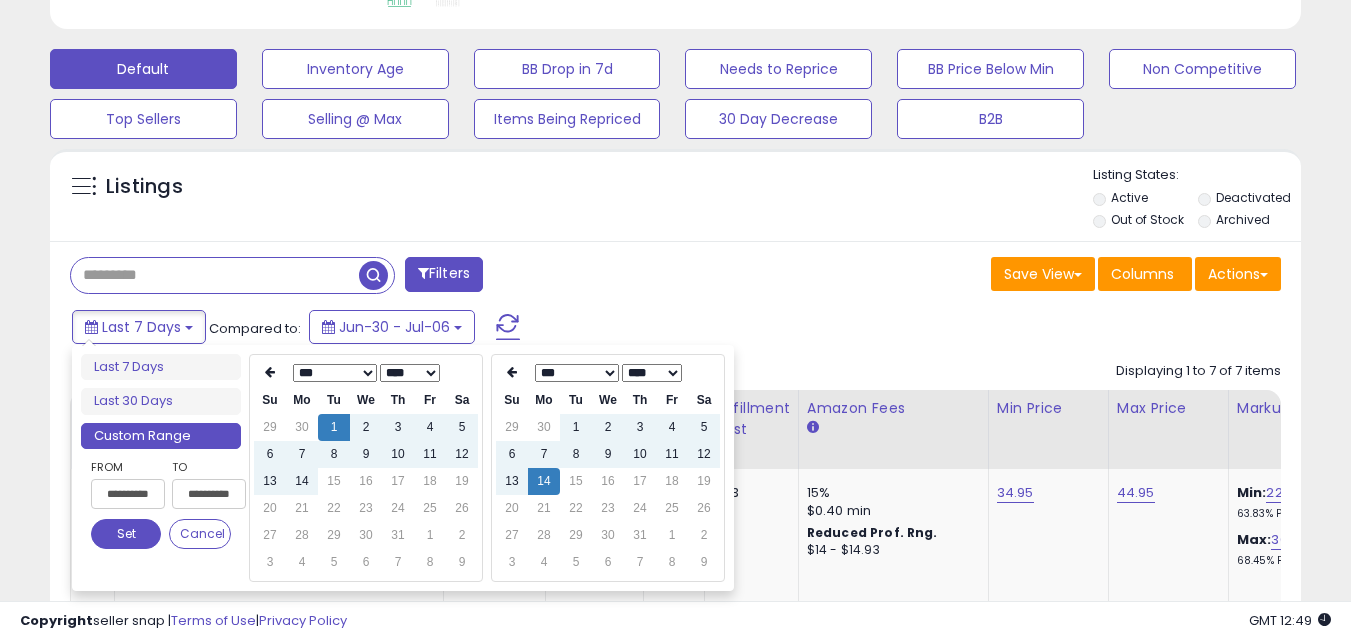 type on "**********" 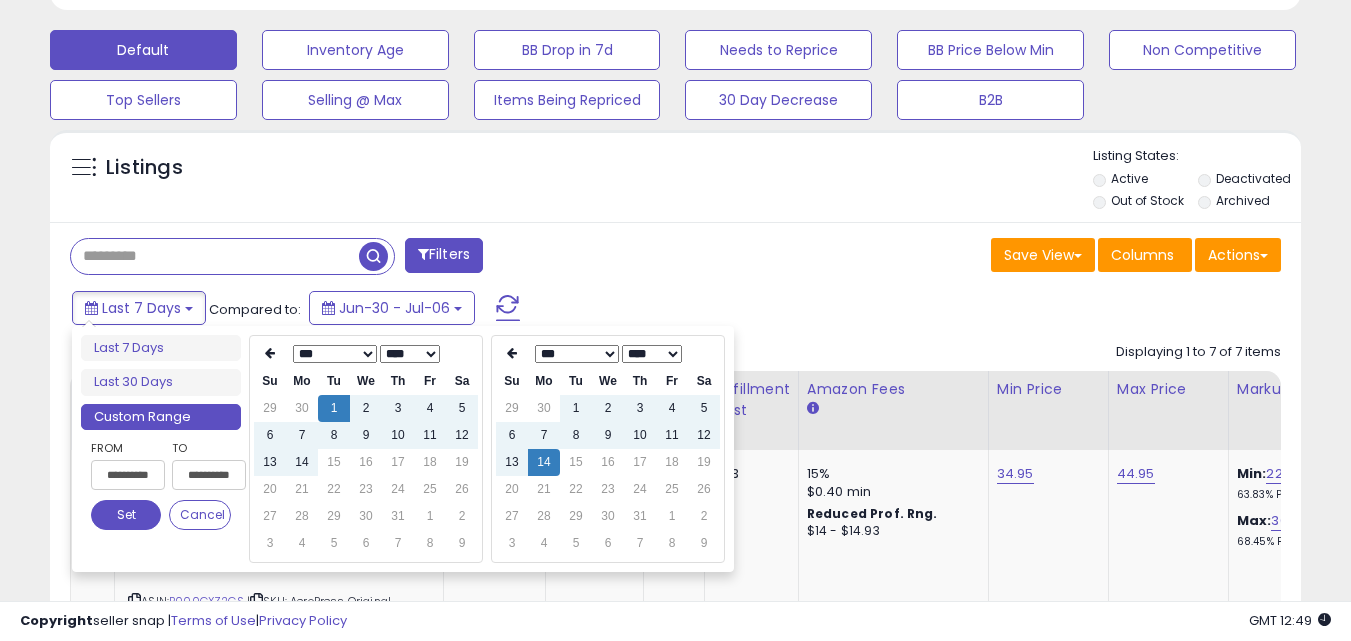 click on "Set" at bounding box center (126, 515) 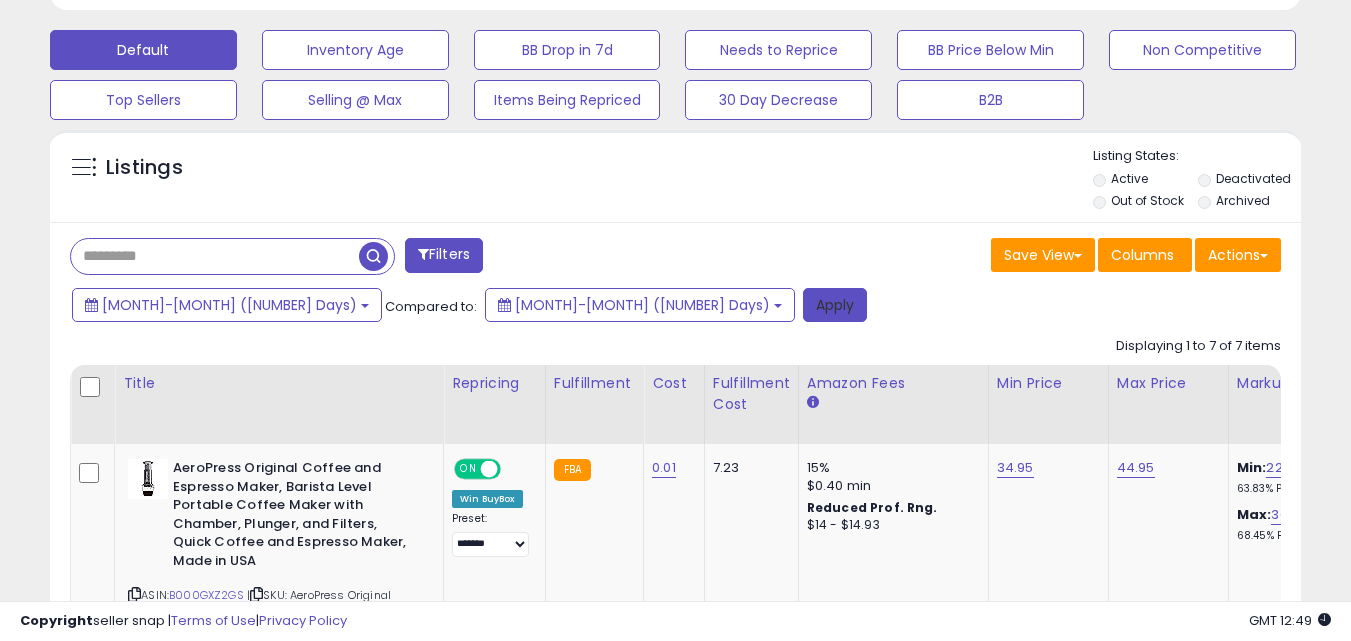 click on "Apply" at bounding box center [835, 305] 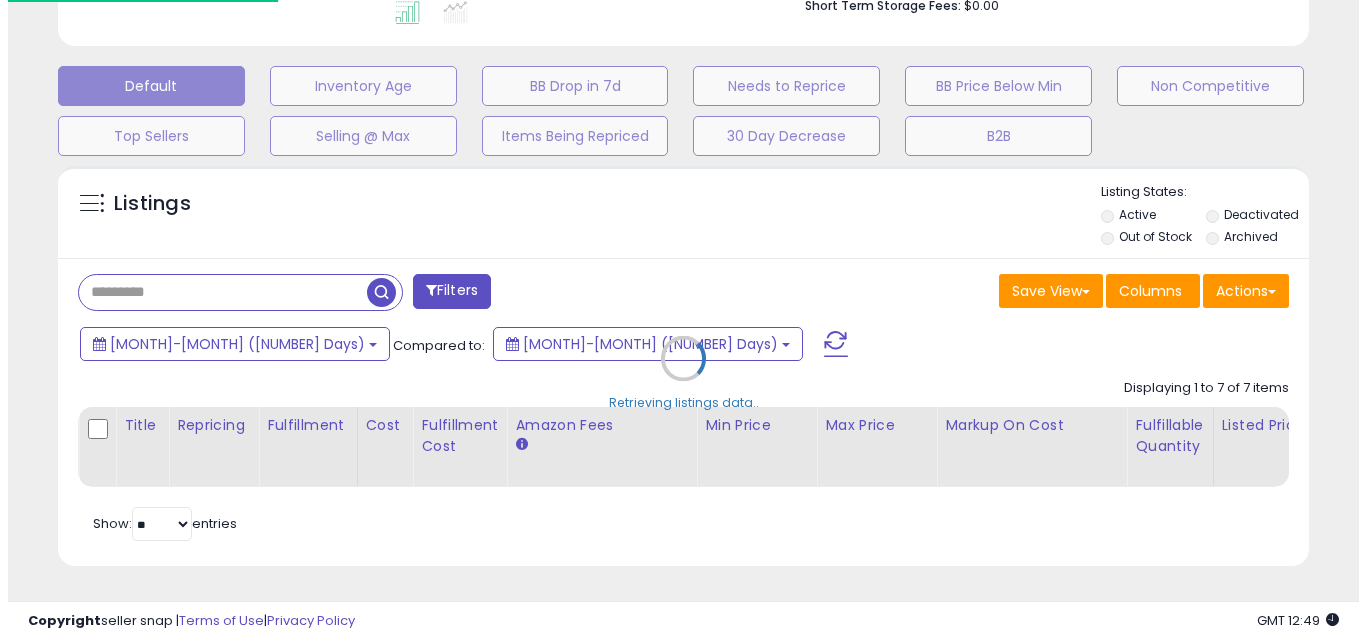 scroll, scrollTop: 579, scrollLeft: 0, axis: vertical 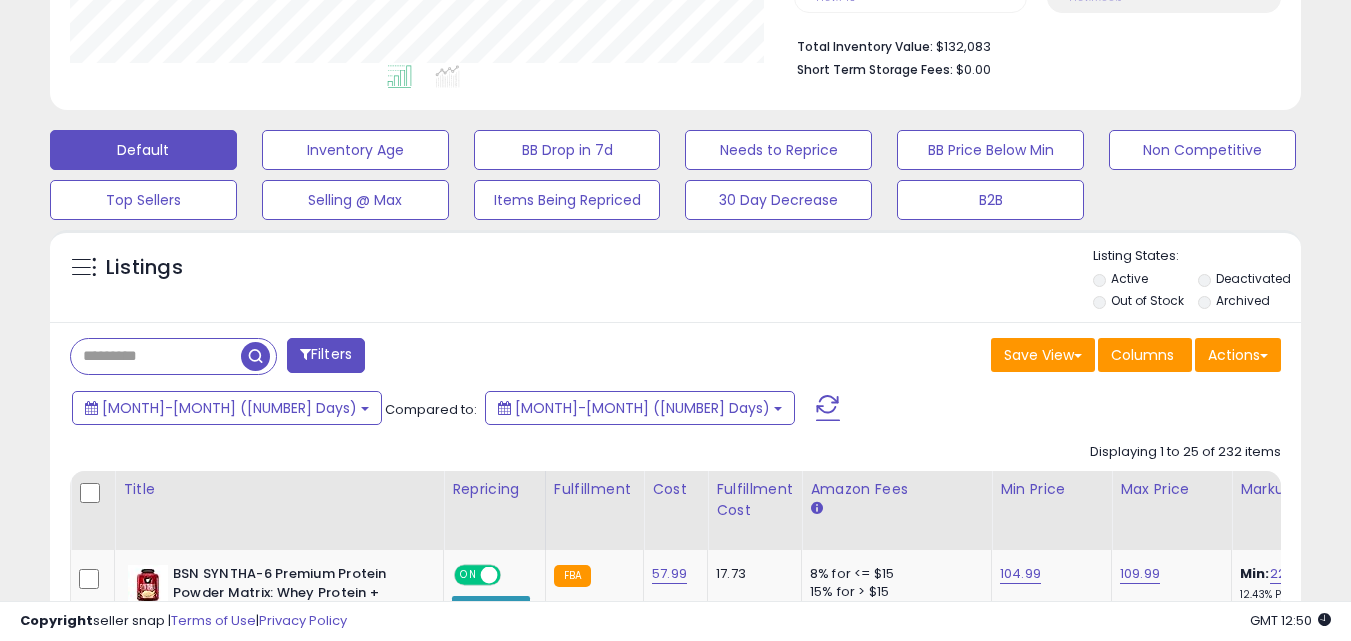 click at bounding box center [156, 356] 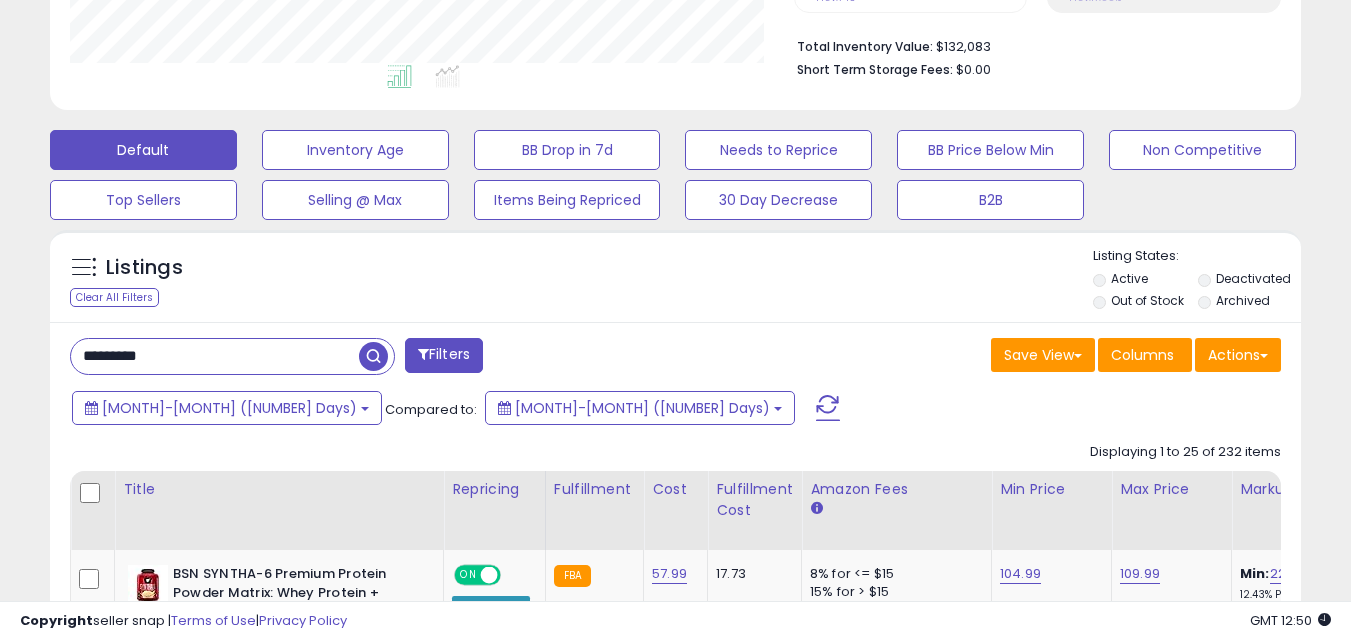 type on "*********" 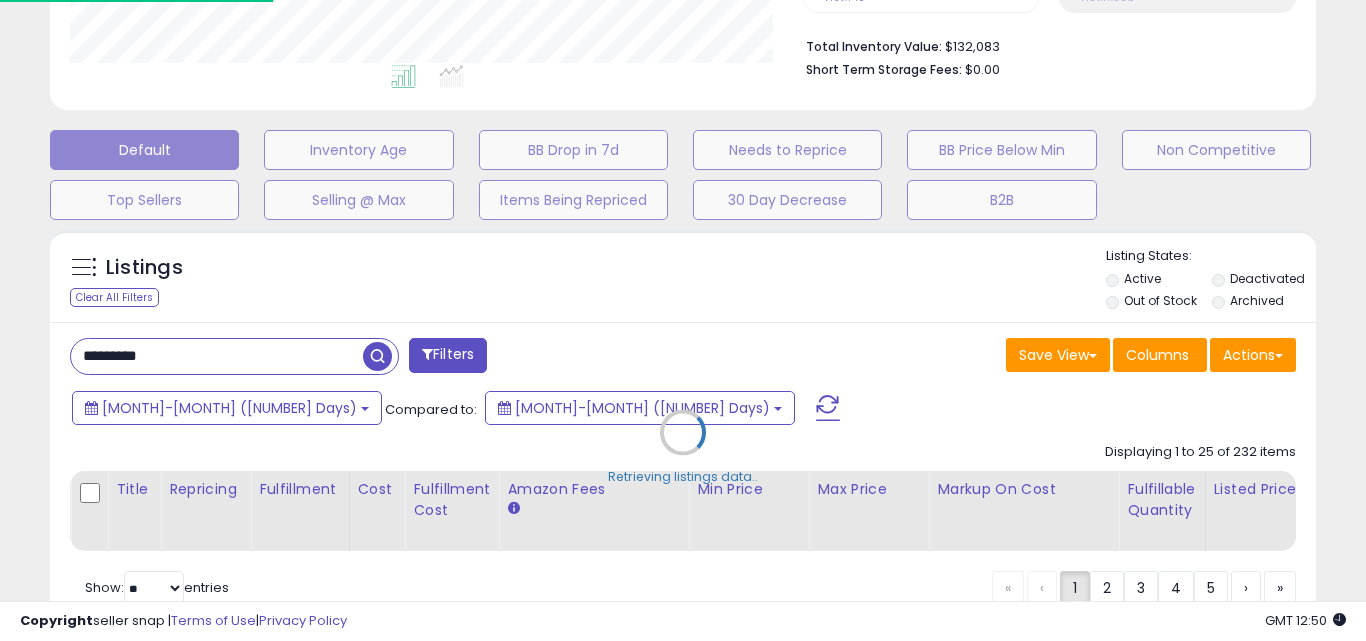 scroll, scrollTop: 999590, scrollLeft: 999267, axis: both 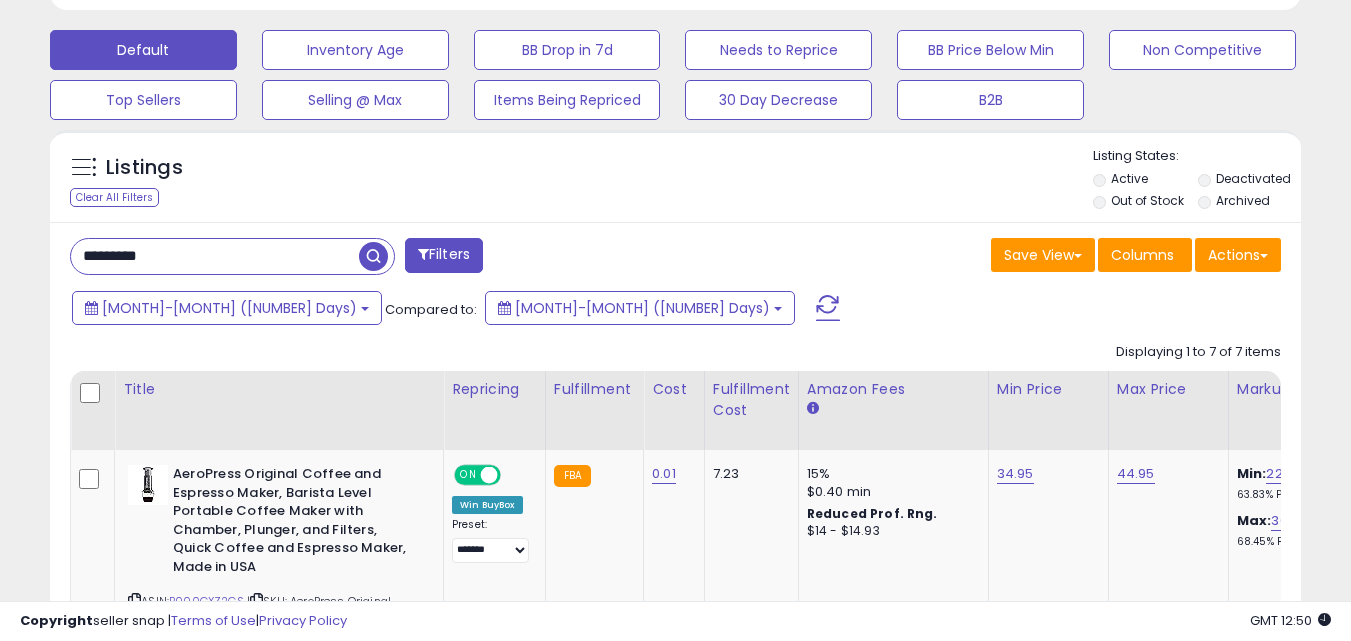 drag, startPoint x: 184, startPoint y: 262, endPoint x: 76, endPoint y: 263, distance: 108.00463 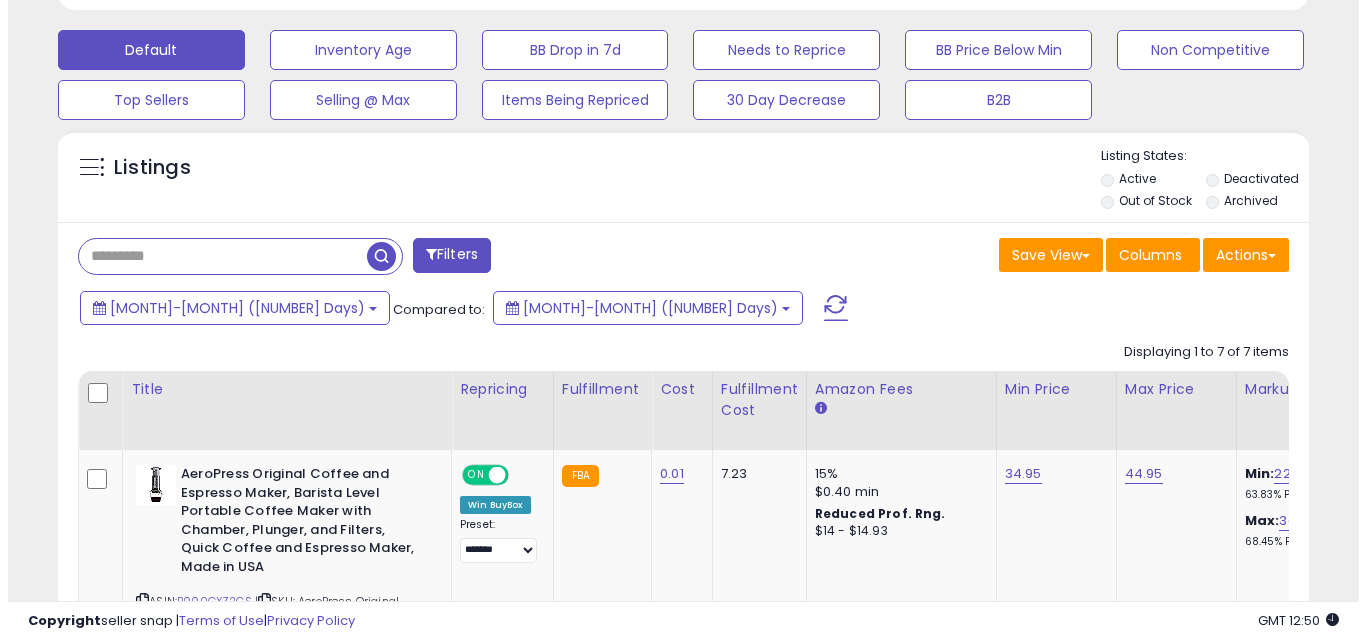 scroll, scrollTop: 579, scrollLeft: 0, axis: vertical 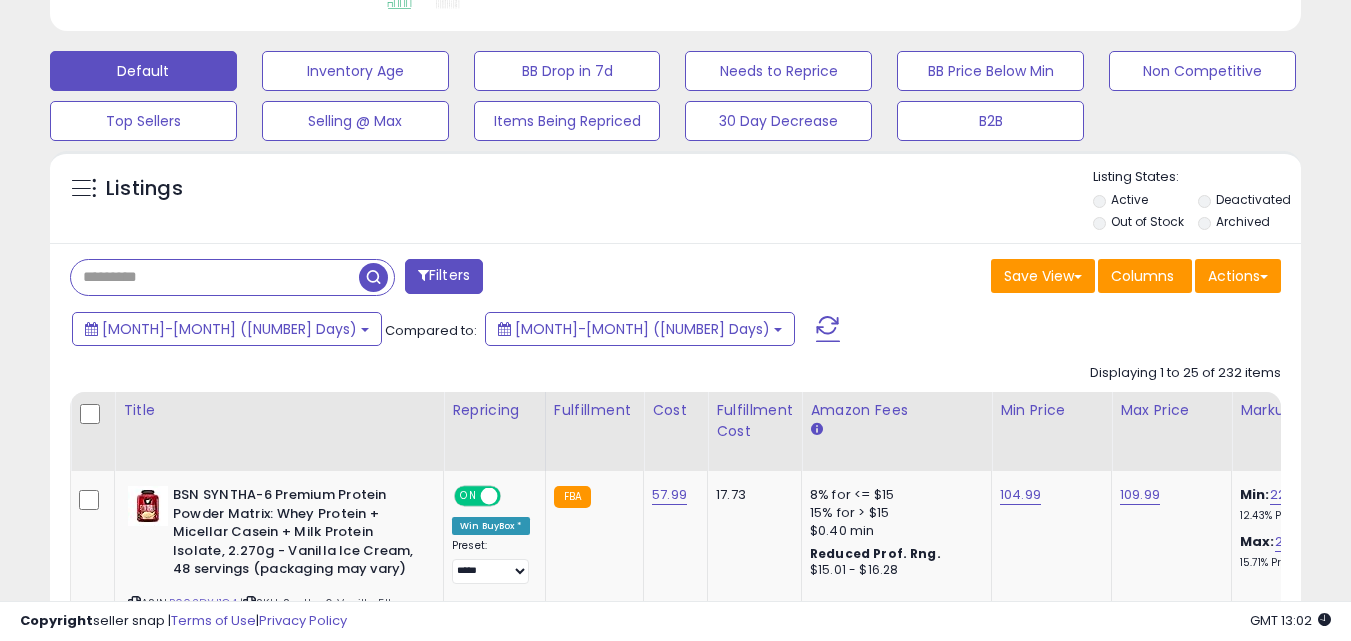 click at bounding box center [215, 277] 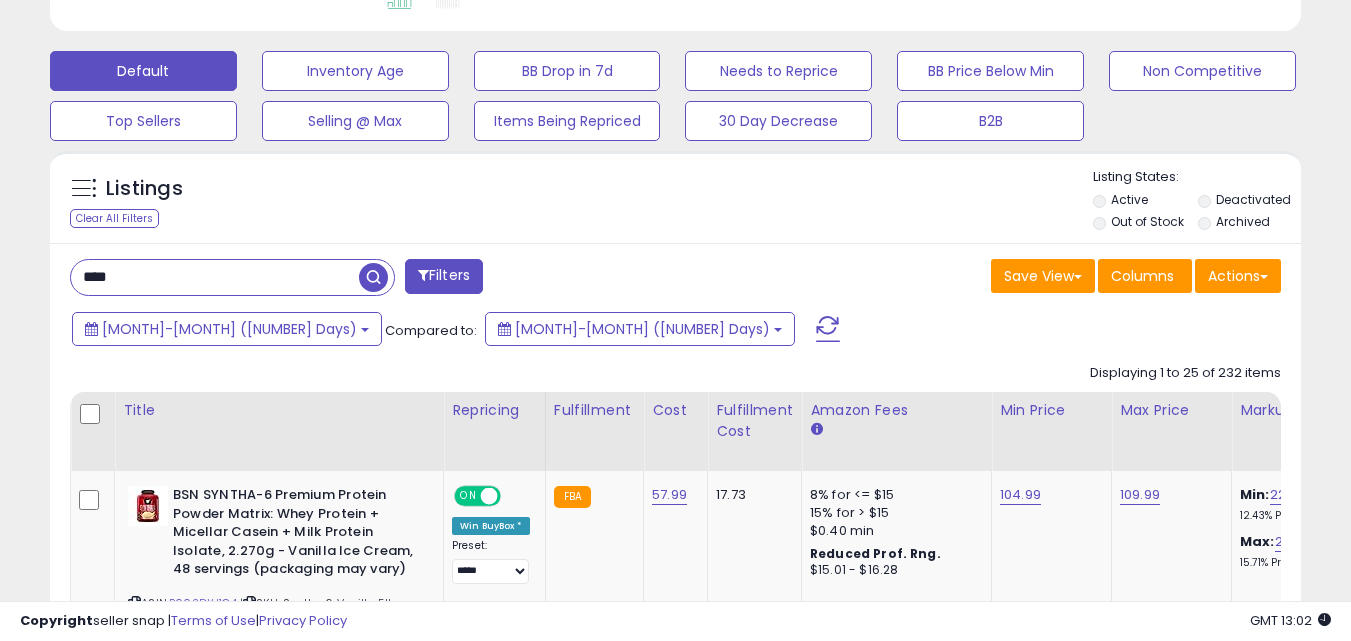 type on "****" 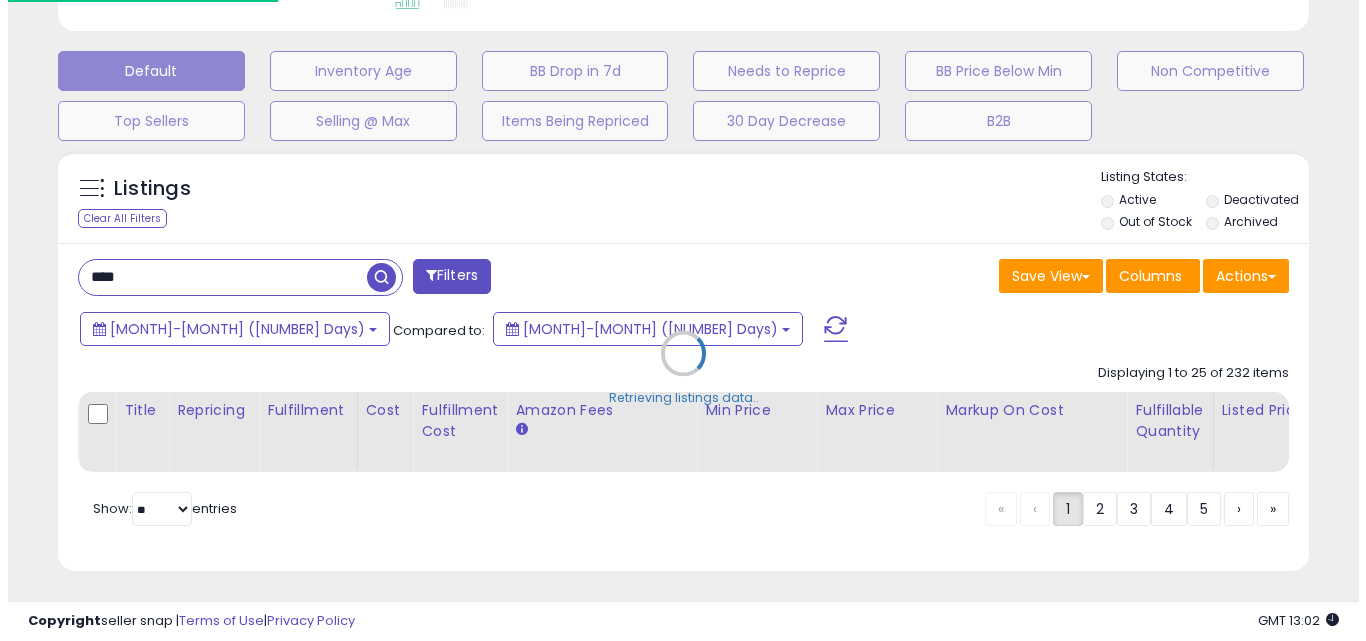 scroll, scrollTop: 999590, scrollLeft: 999267, axis: both 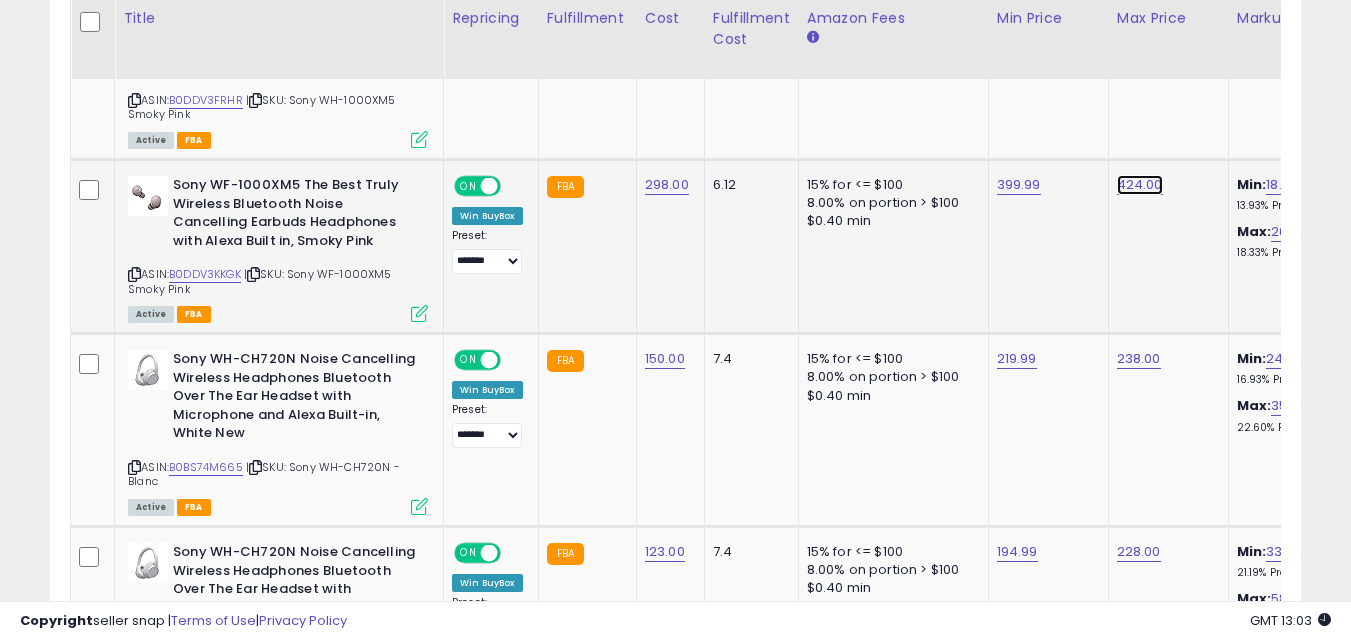 click on "424.00" at bounding box center [1139, -205] 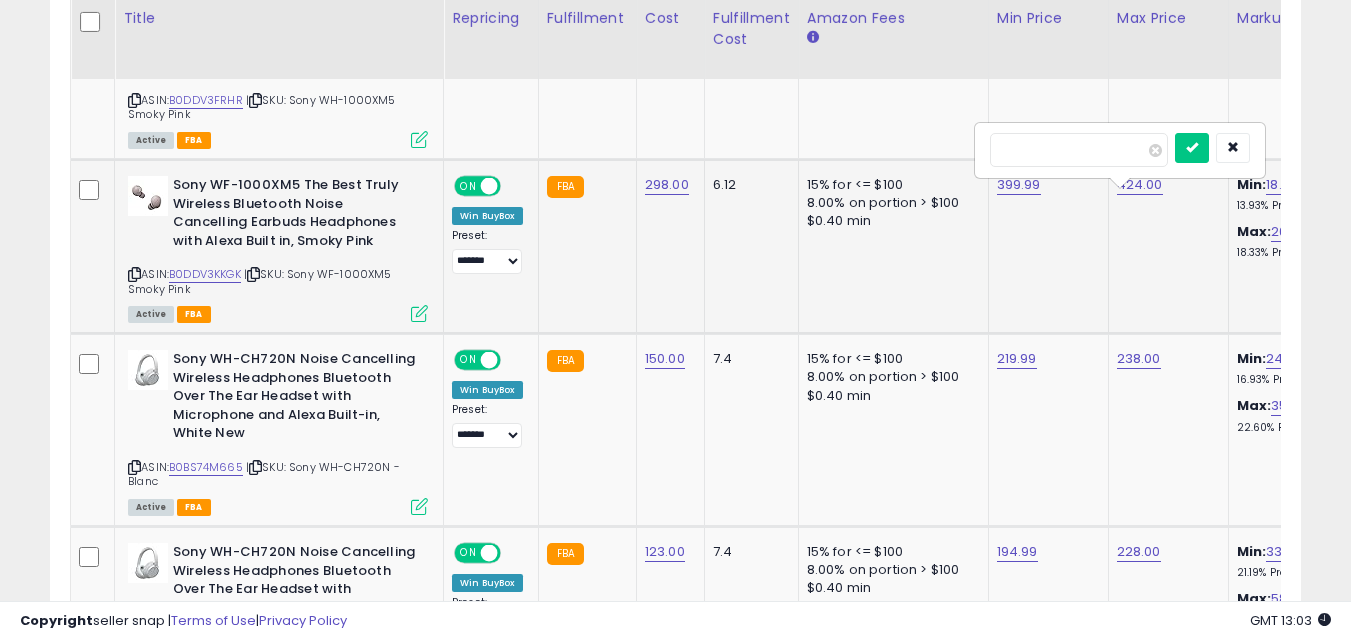 scroll, scrollTop: 0, scrollLeft: 49, axis: horizontal 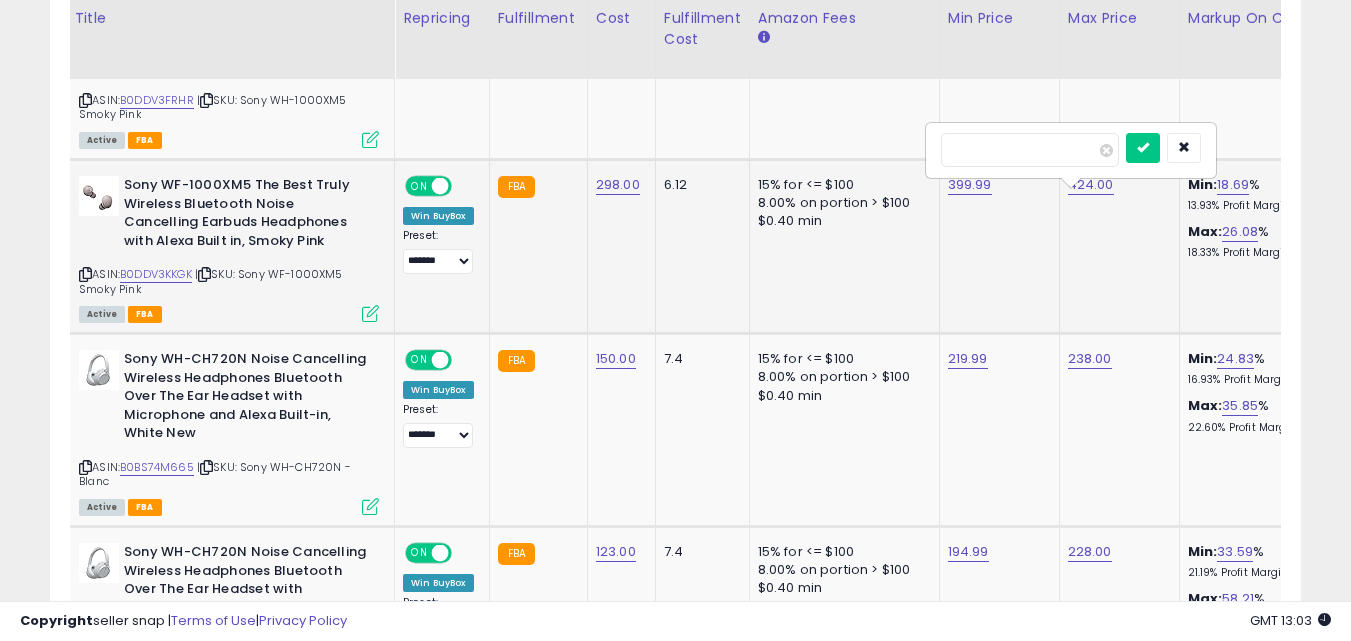click on "******" at bounding box center [1030, 150] 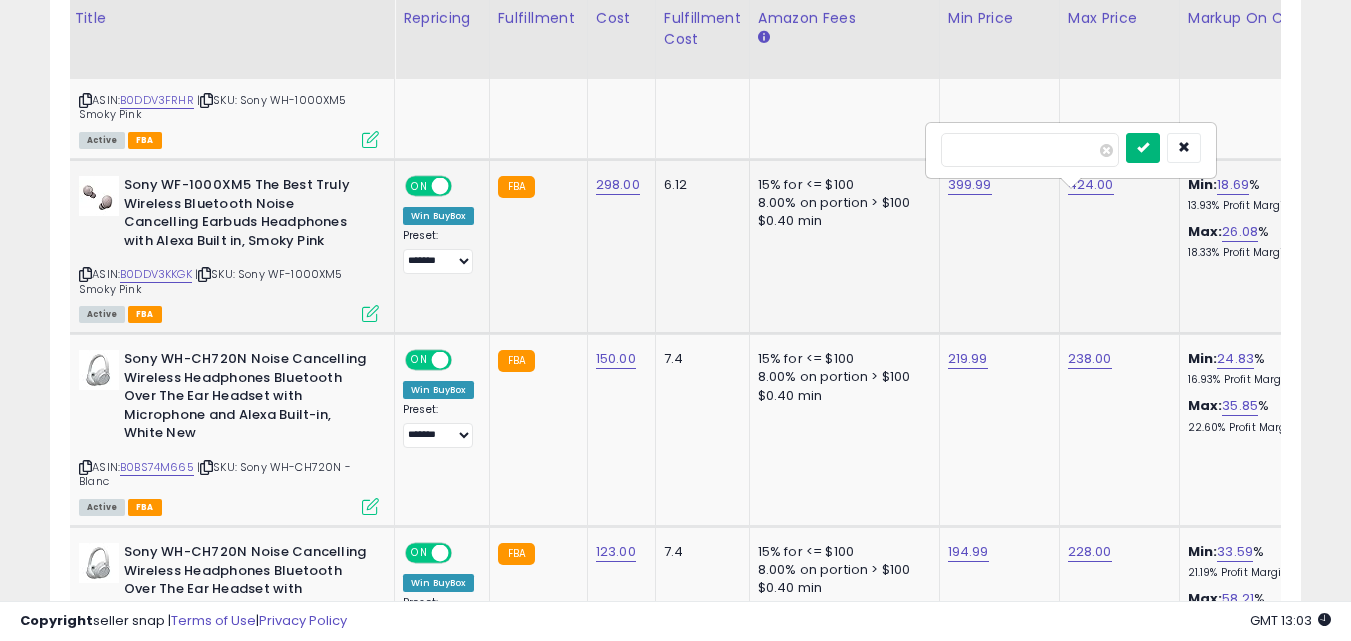 type on "******" 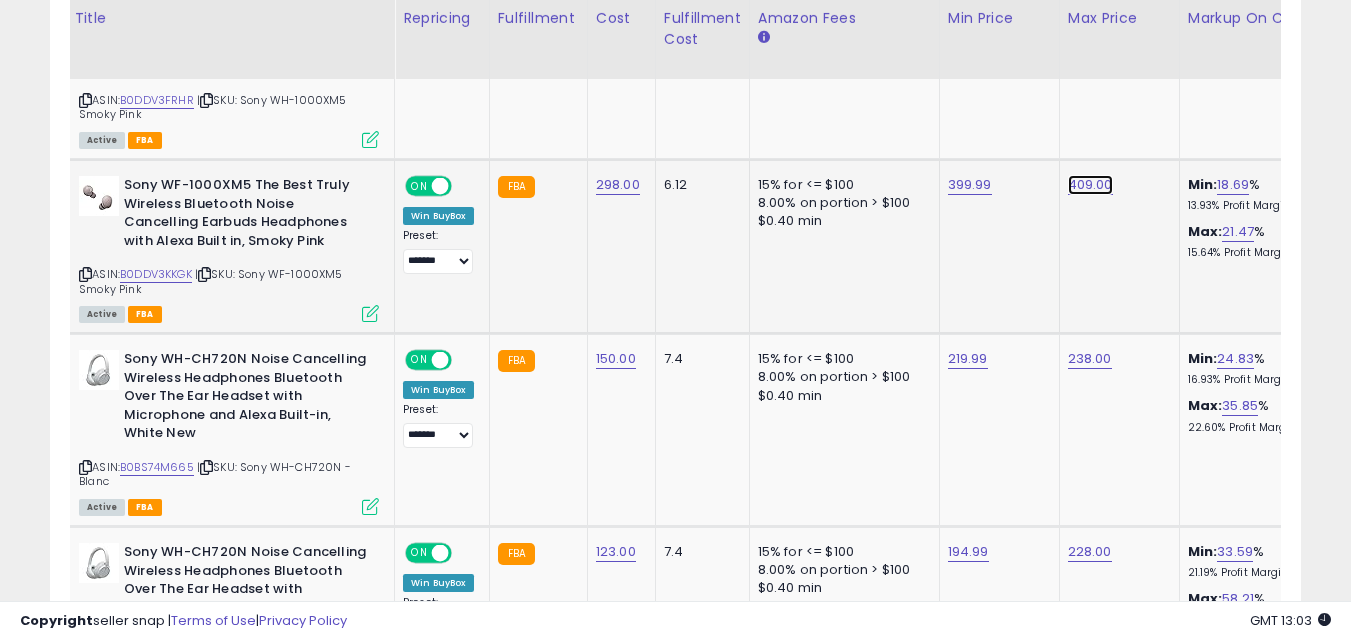 click on "409.00" at bounding box center (1090, -205) 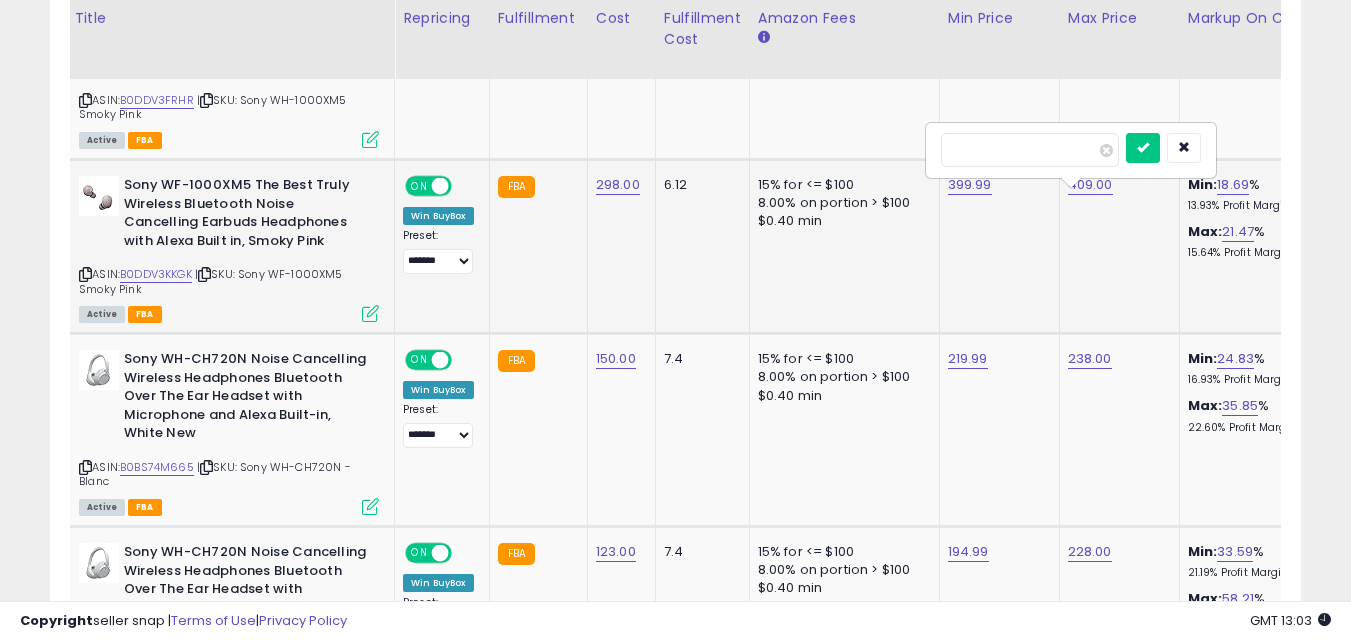scroll, scrollTop: 0, scrollLeft: 50, axis: horizontal 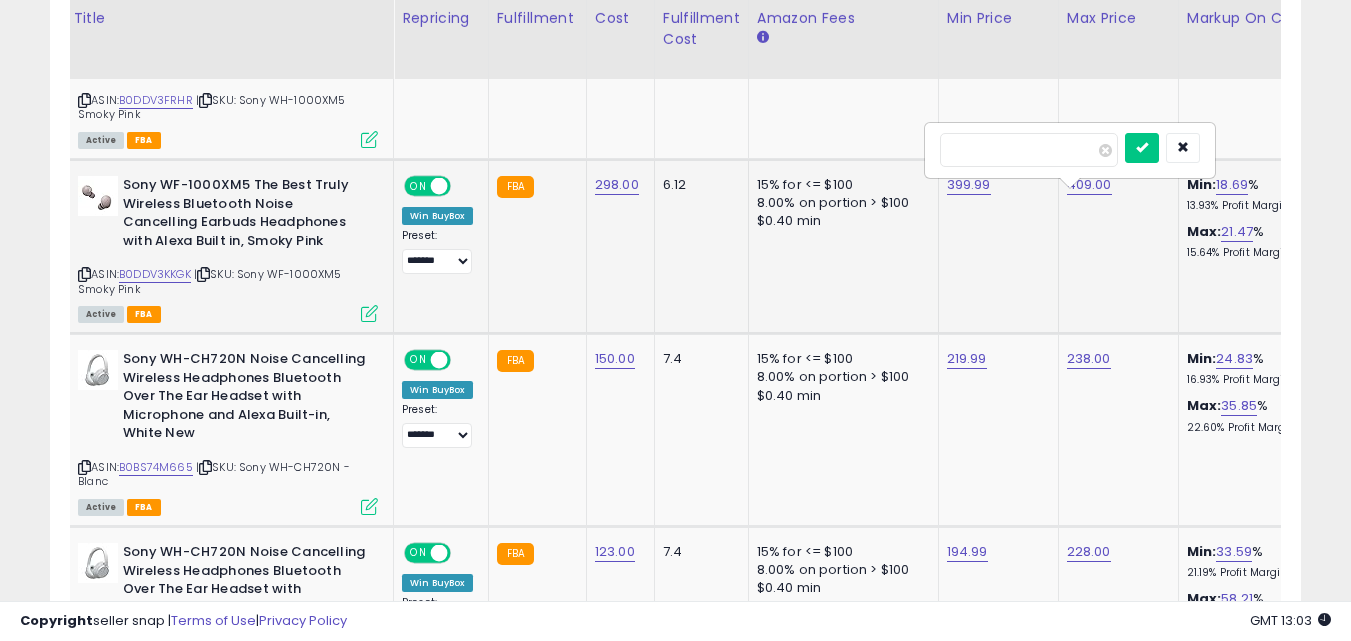 click on "******" at bounding box center (1029, 150) 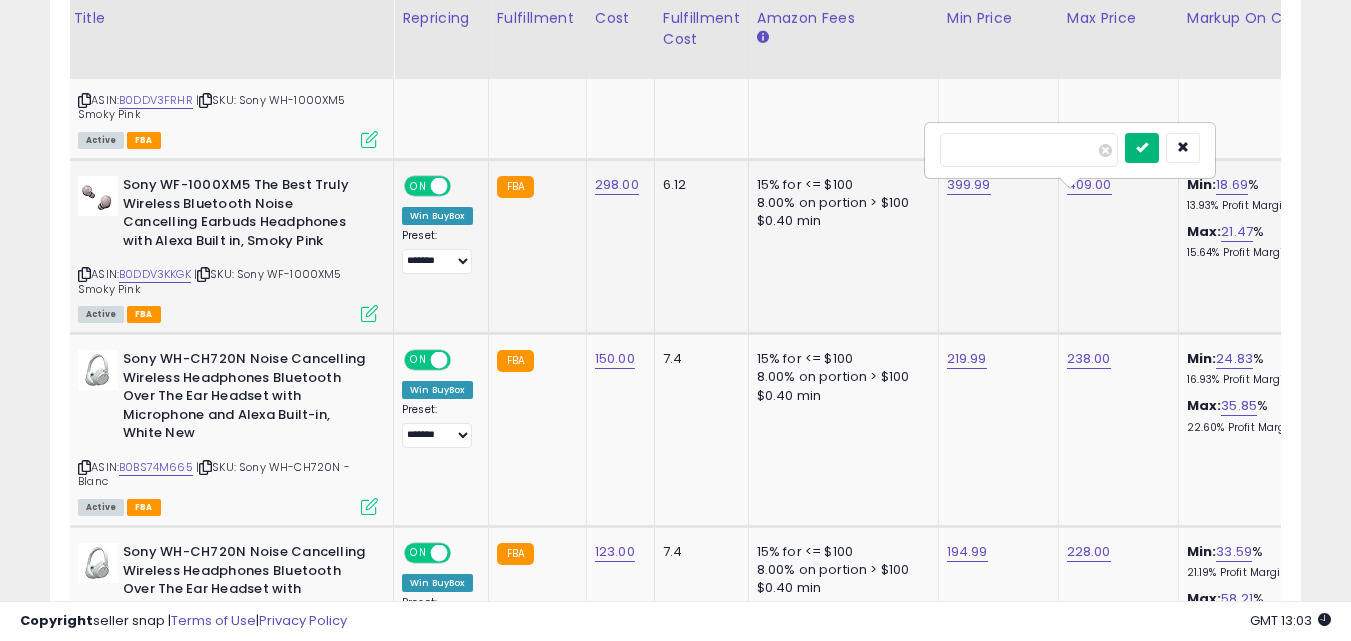 type on "******" 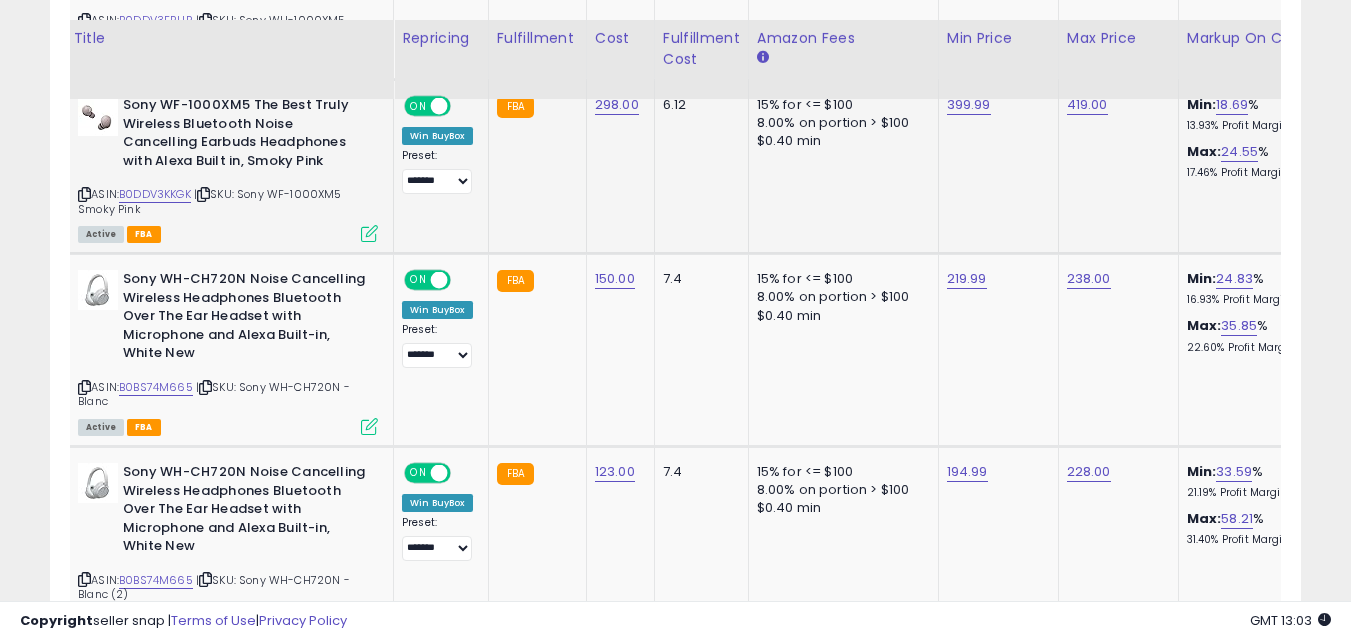 scroll, scrollTop: 1379, scrollLeft: 0, axis: vertical 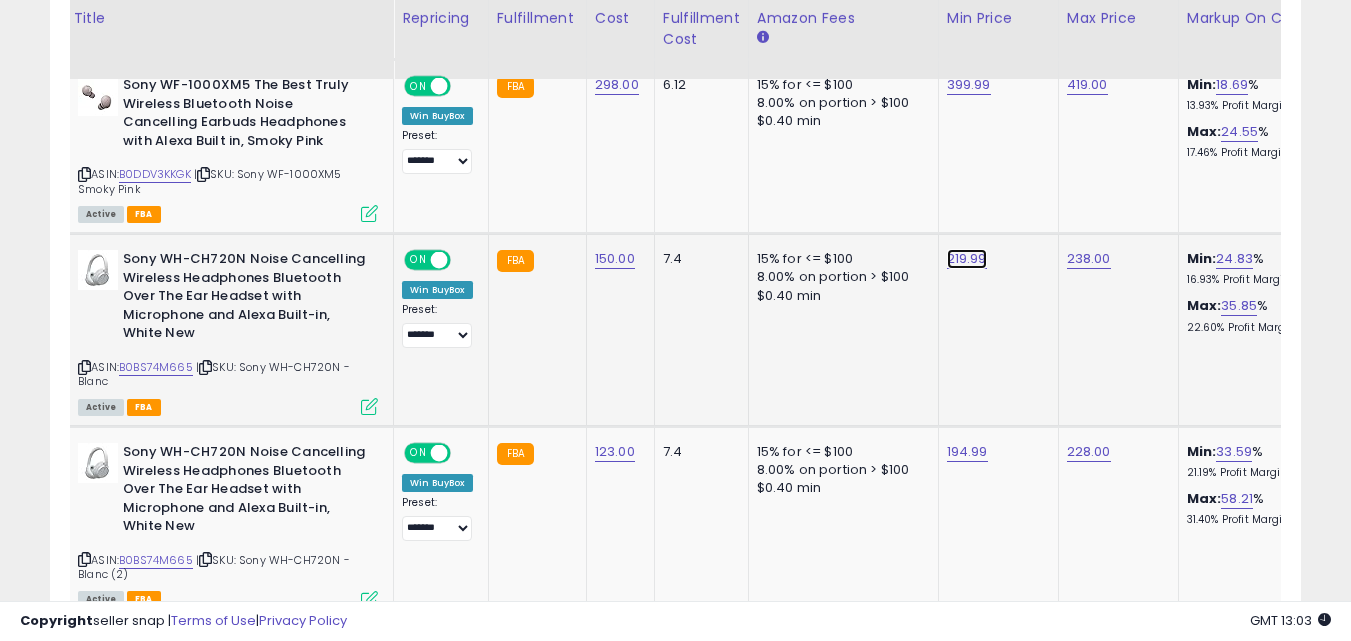 click on "219.99" at bounding box center (967, -305) 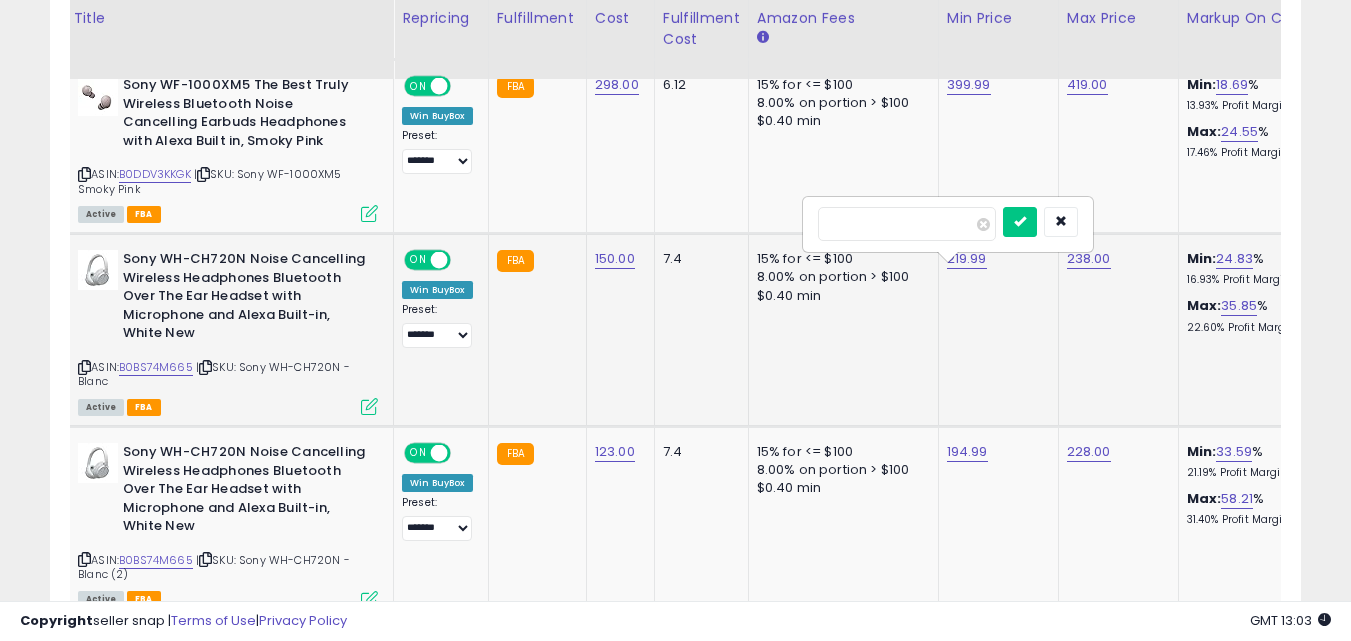 click on "******" at bounding box center (907, 224) 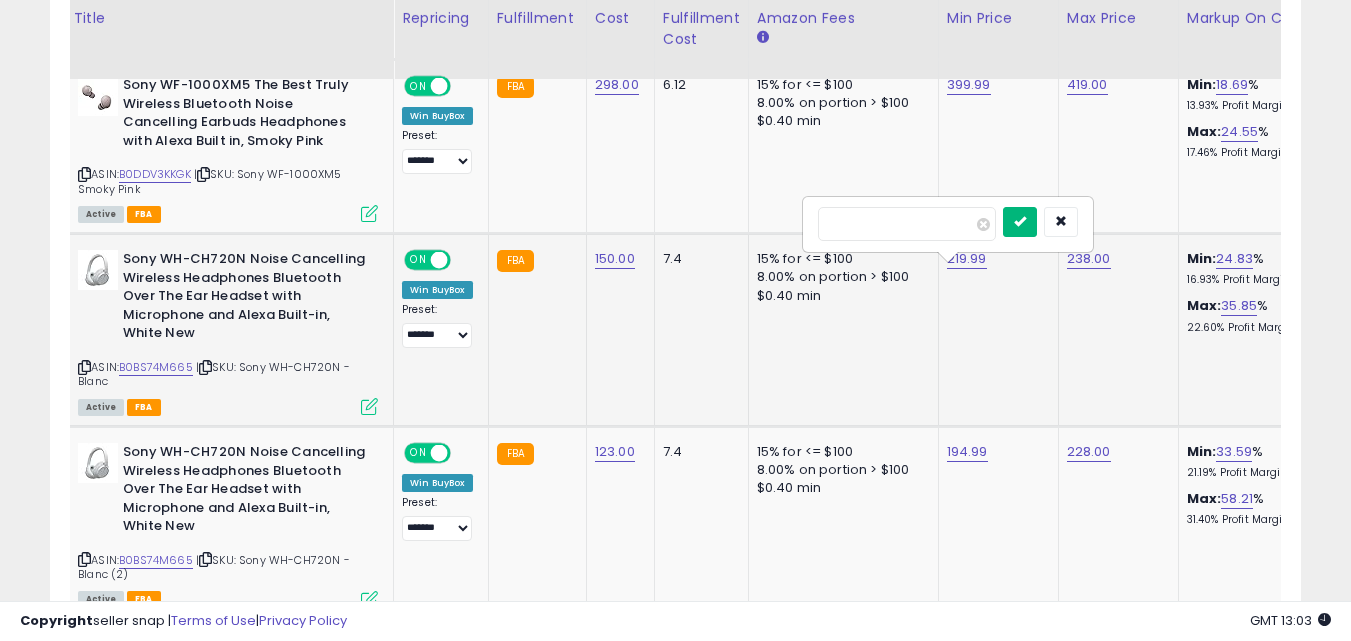 type on "******" 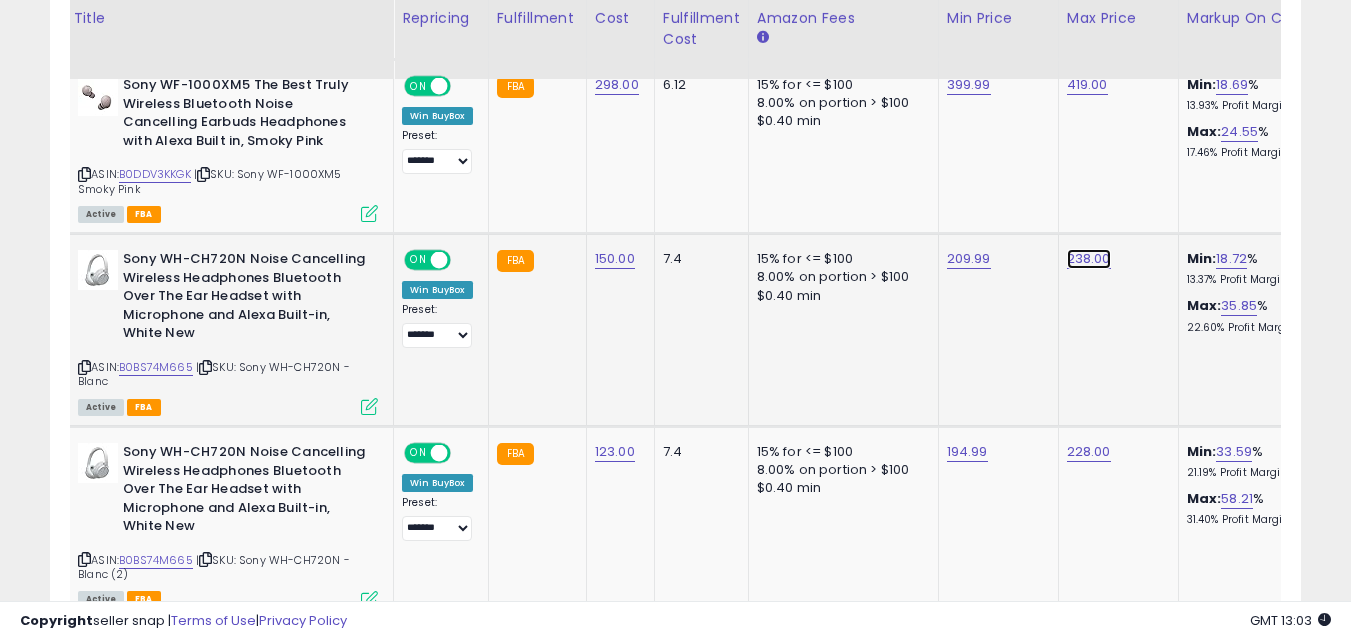 click on "238.00" at bounding box center (1089, -305) 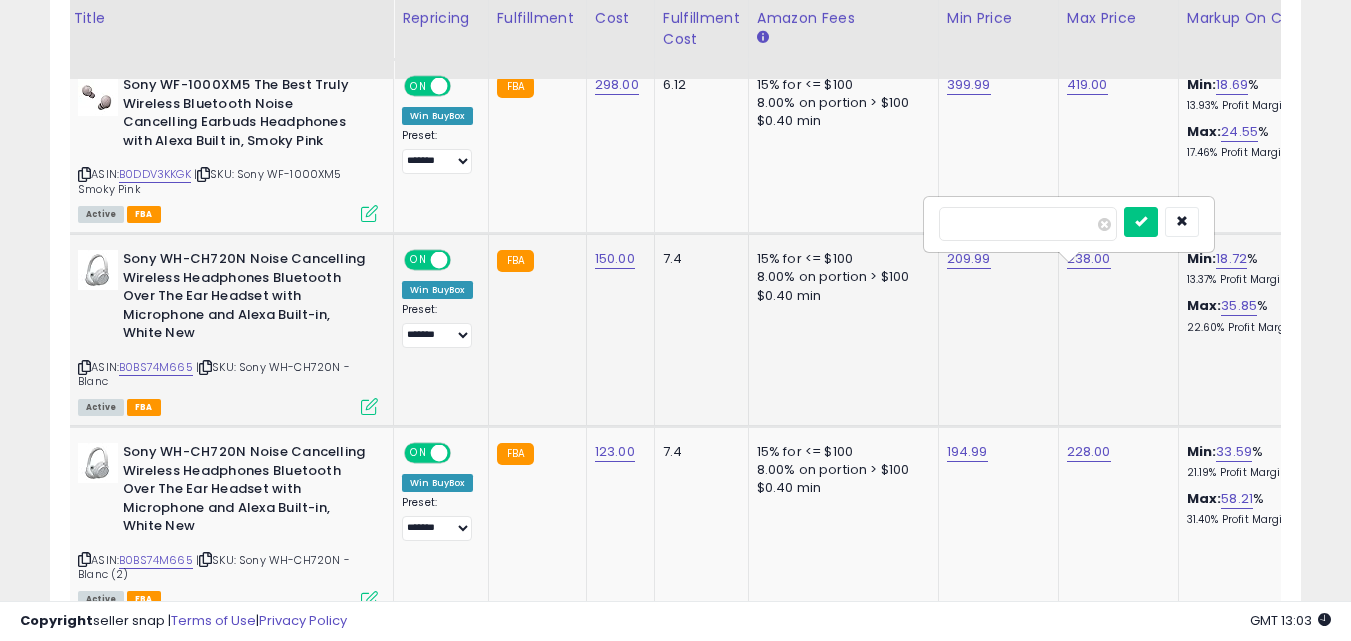 click on "******" at bounding box center (1028, 224) 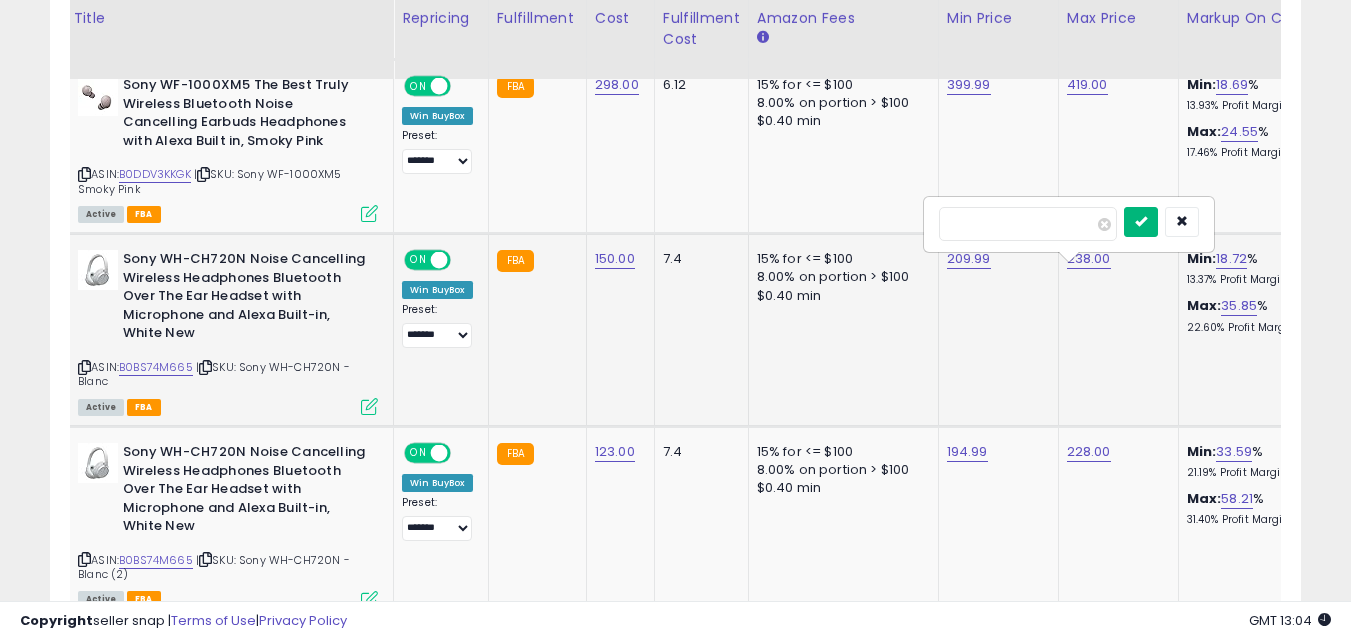 type on "******" 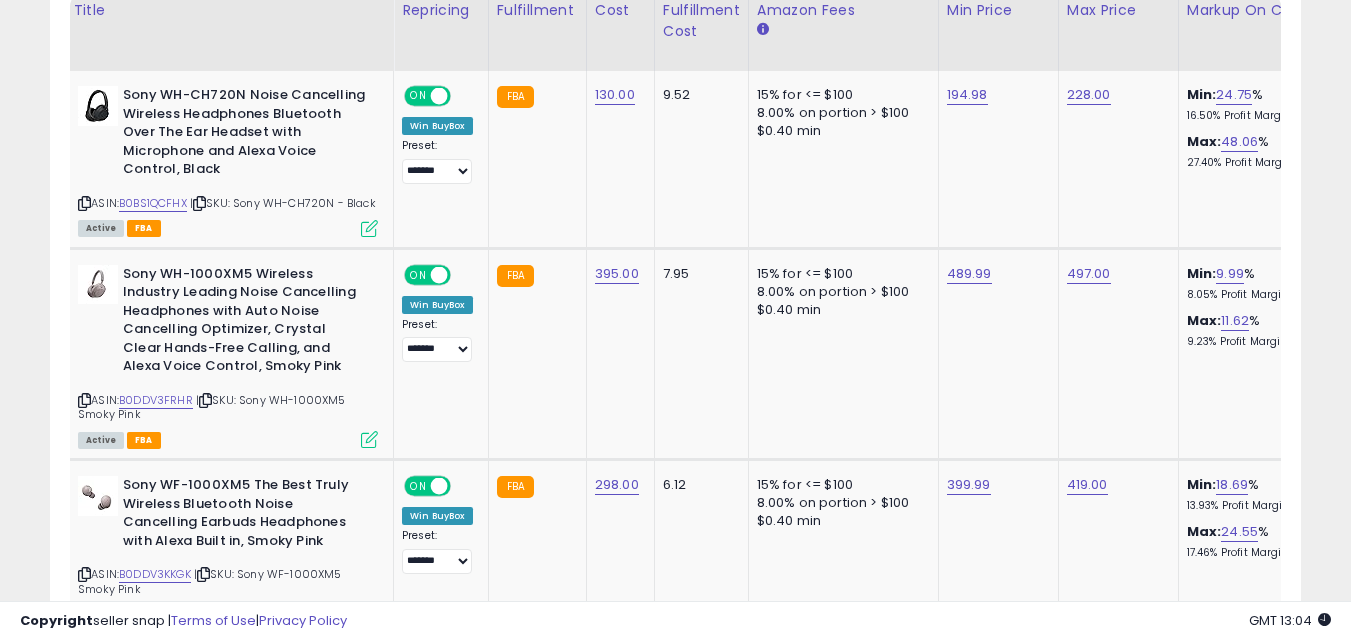 scroll, scrollTop: 879, scrollLeft: 0, axis: vertical 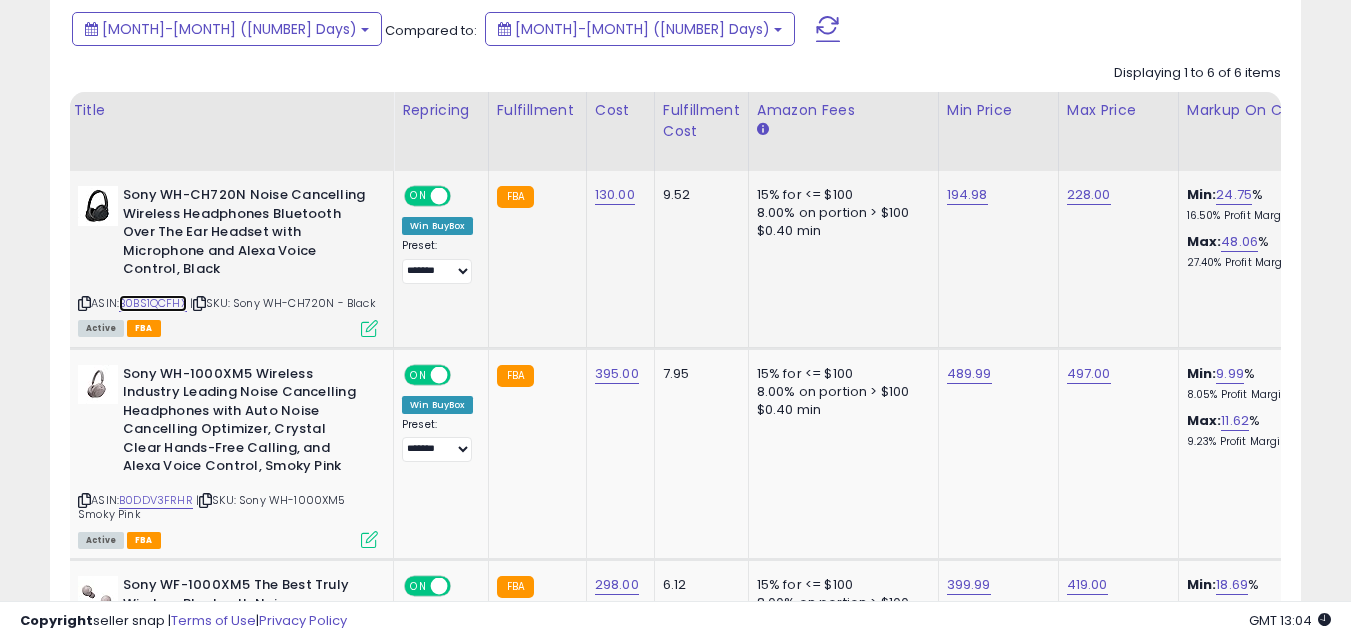 click on "B0BS1QCFHX" at bounding box center (153, 303) 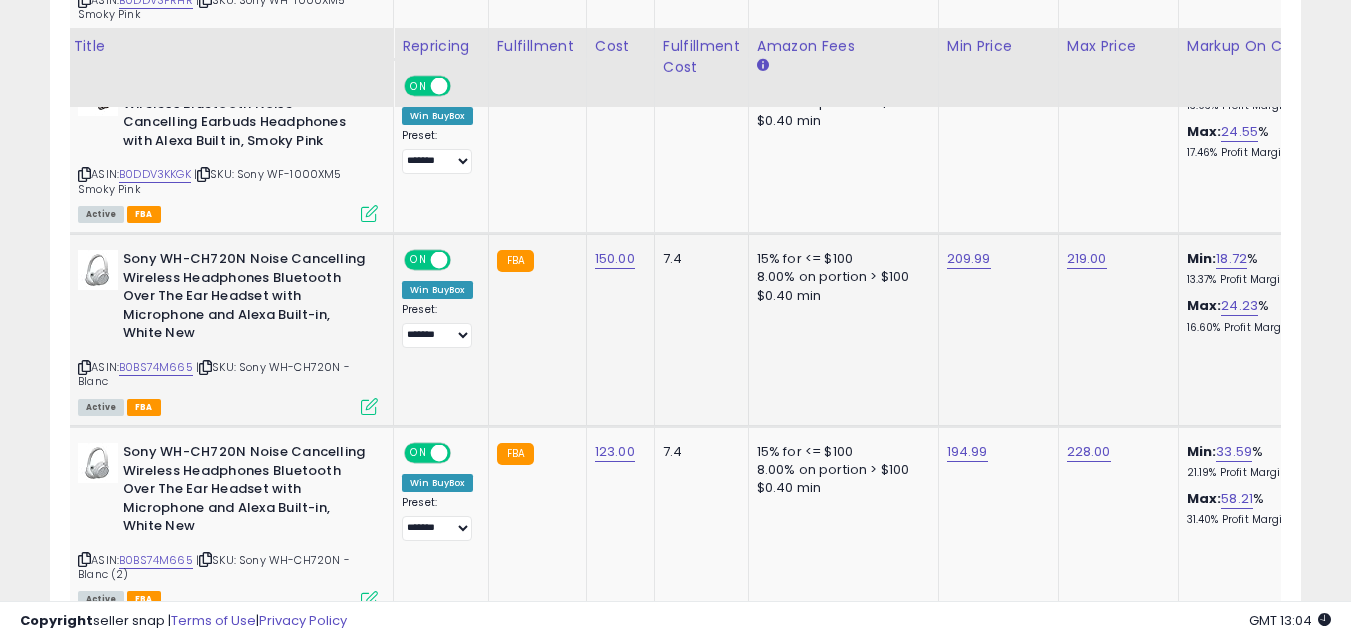 scroll, scrollTop: 1479, scrollLeft: 0, axis: vertical 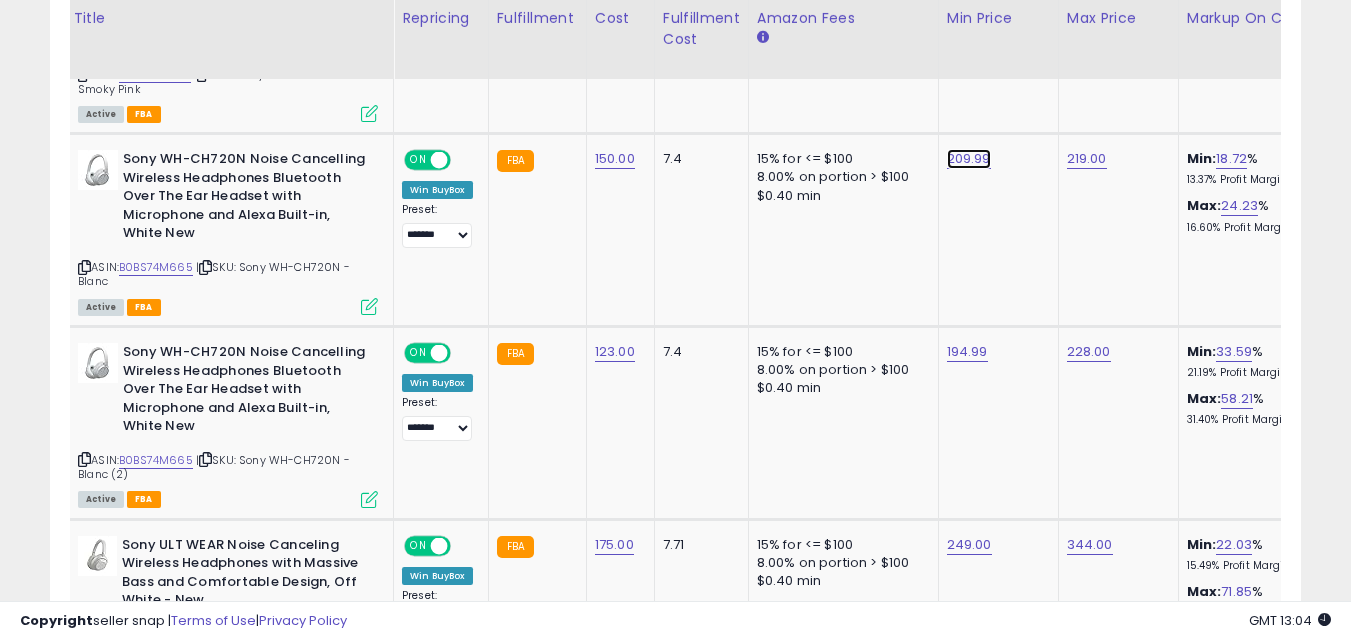 click on "209.99" at bounding box center [967, -405] 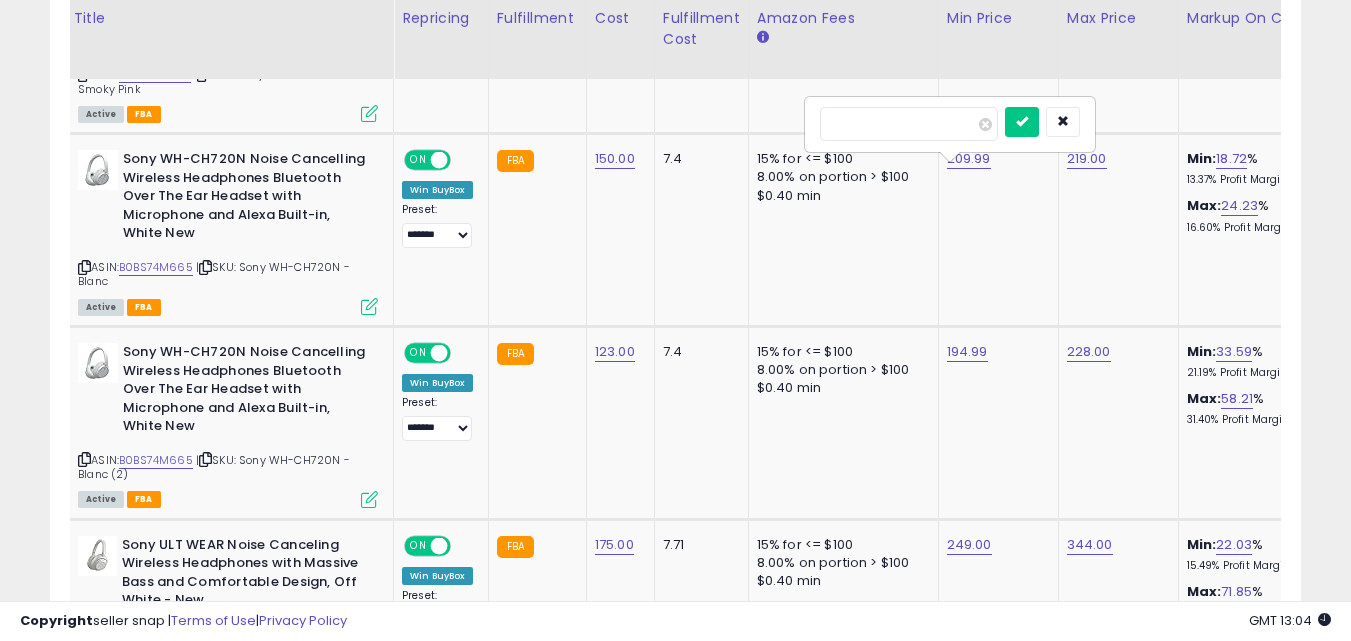click on "******" at bounding box center (909, 124) 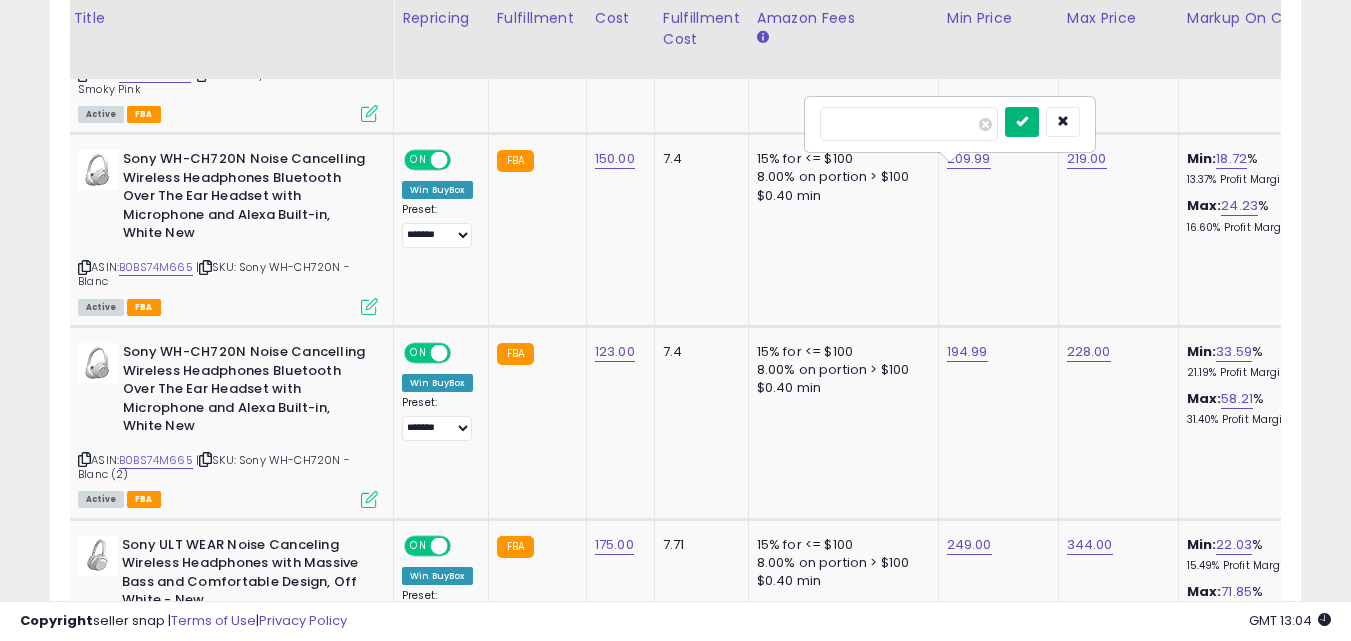 type on "******" 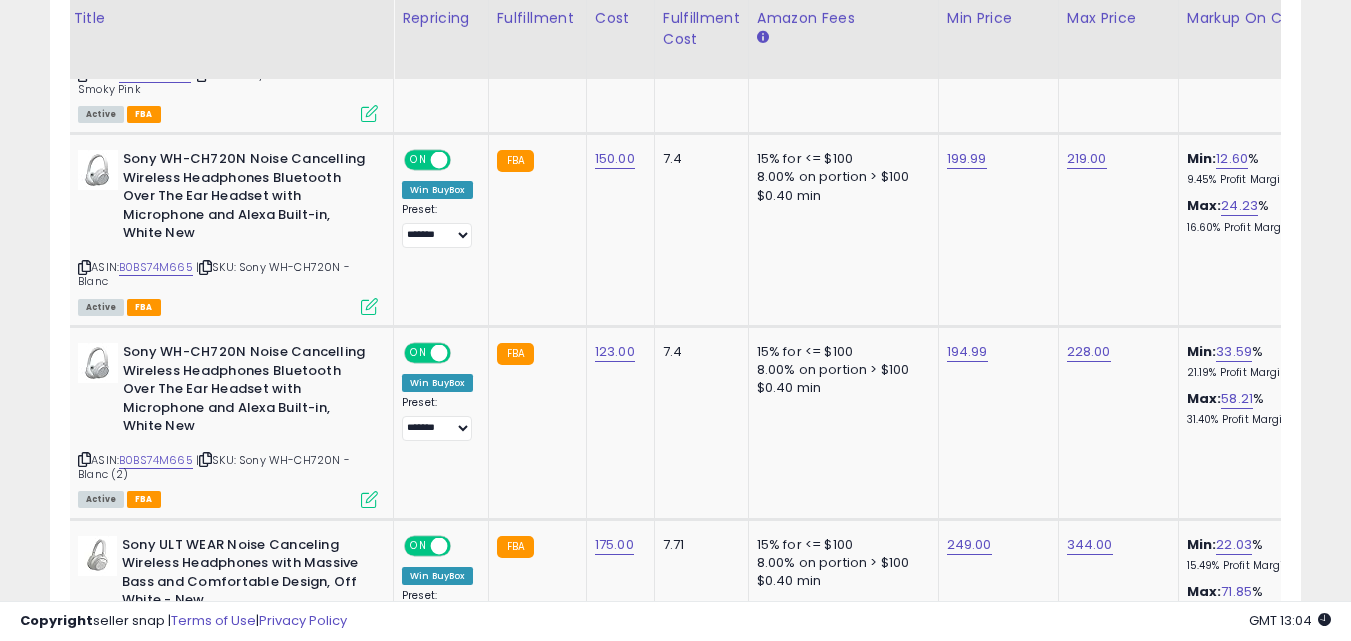 scroll, scrollTop: 1579, scrollLeft: 0, axis: vertical 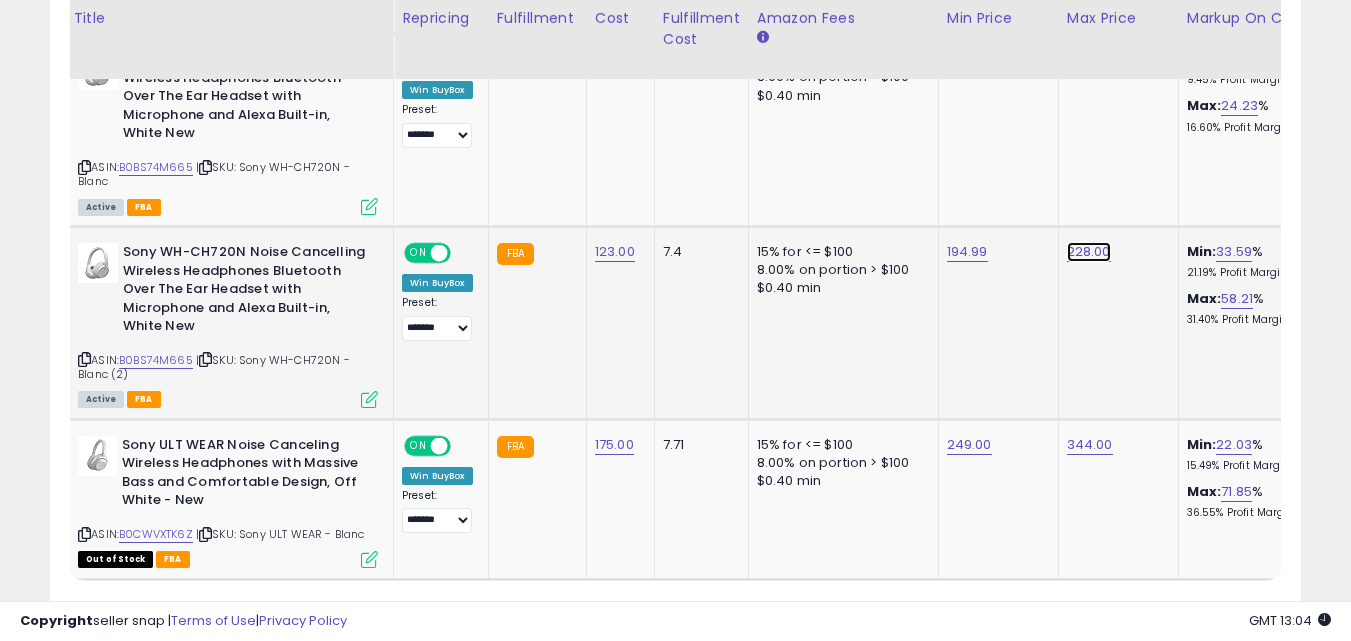 click on "228.00" at bounding box center (1089, -505) 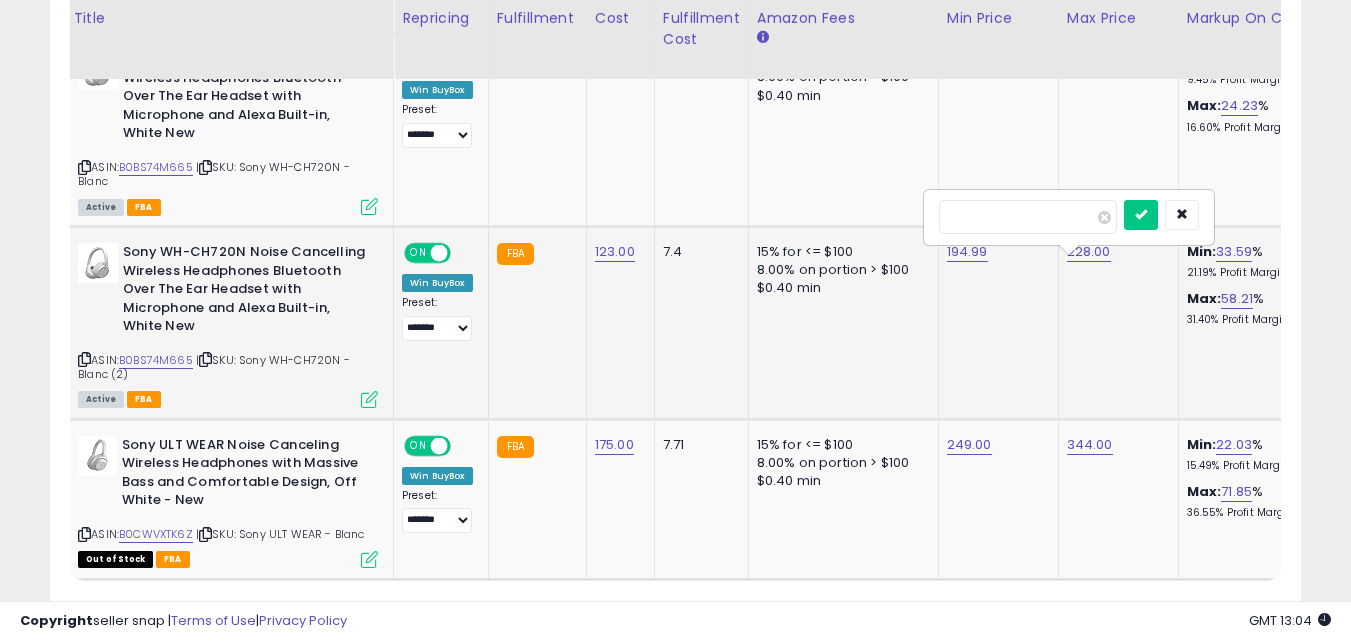 click on "******" at bounding box center [1028, 217] 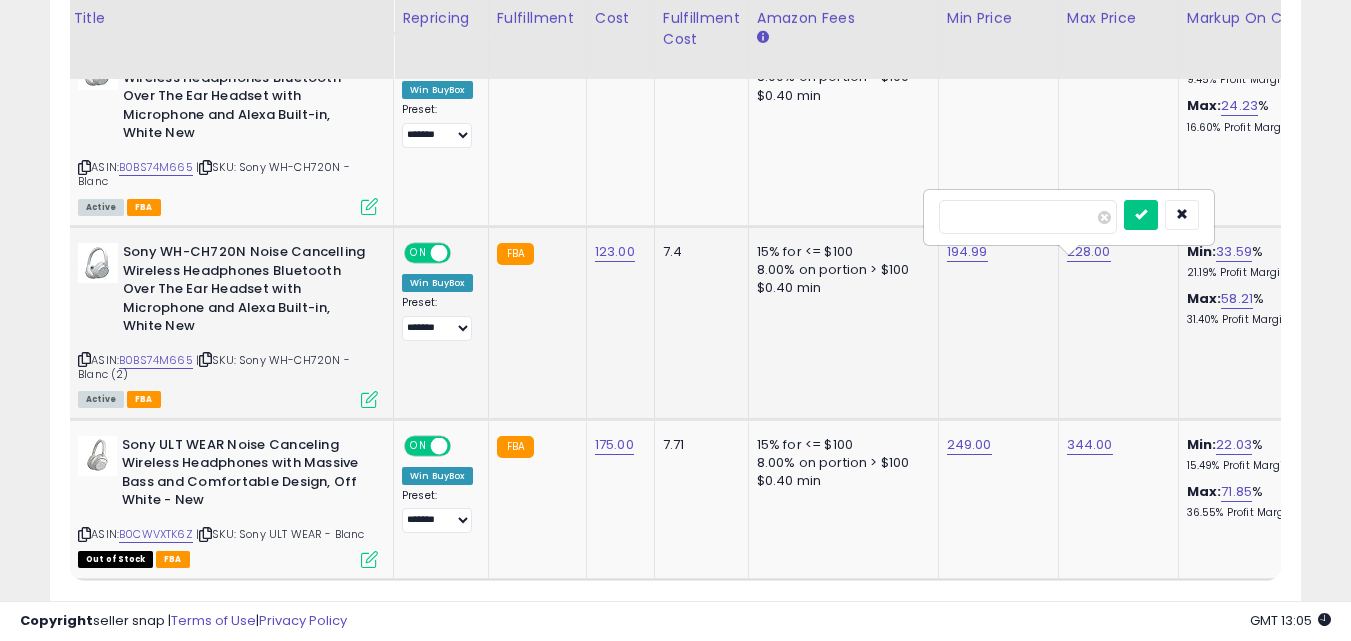 type on "******" 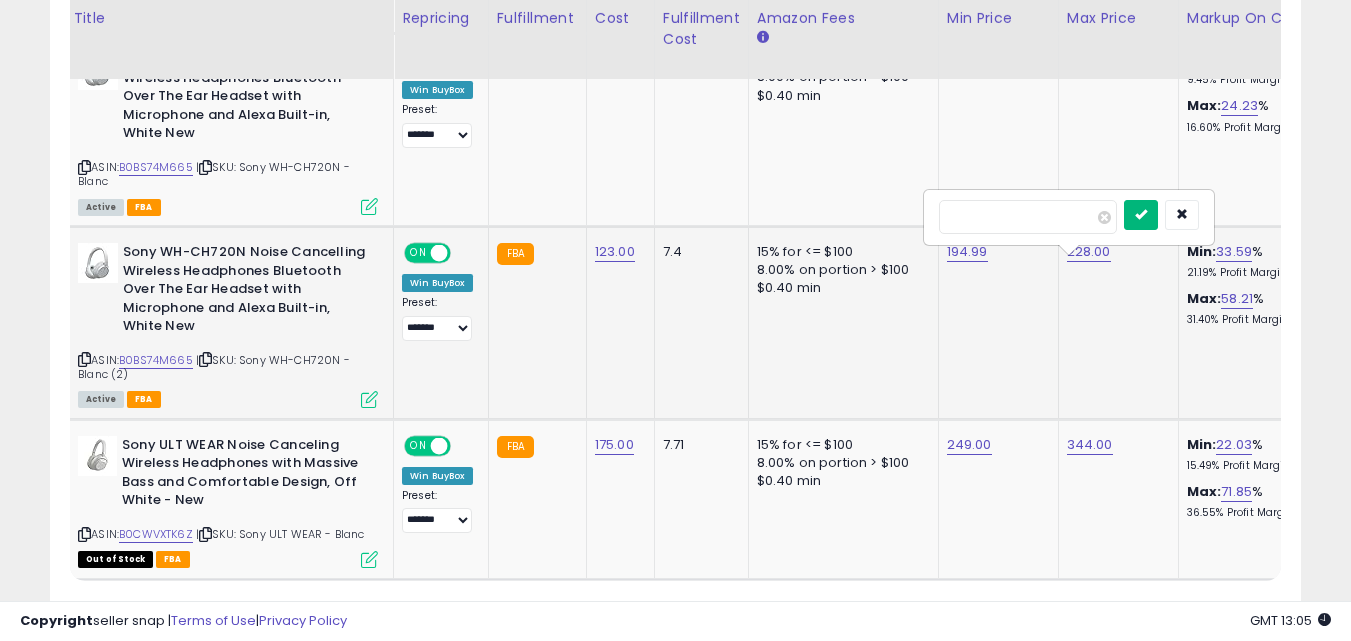 click at bounding box center (1141, 215) 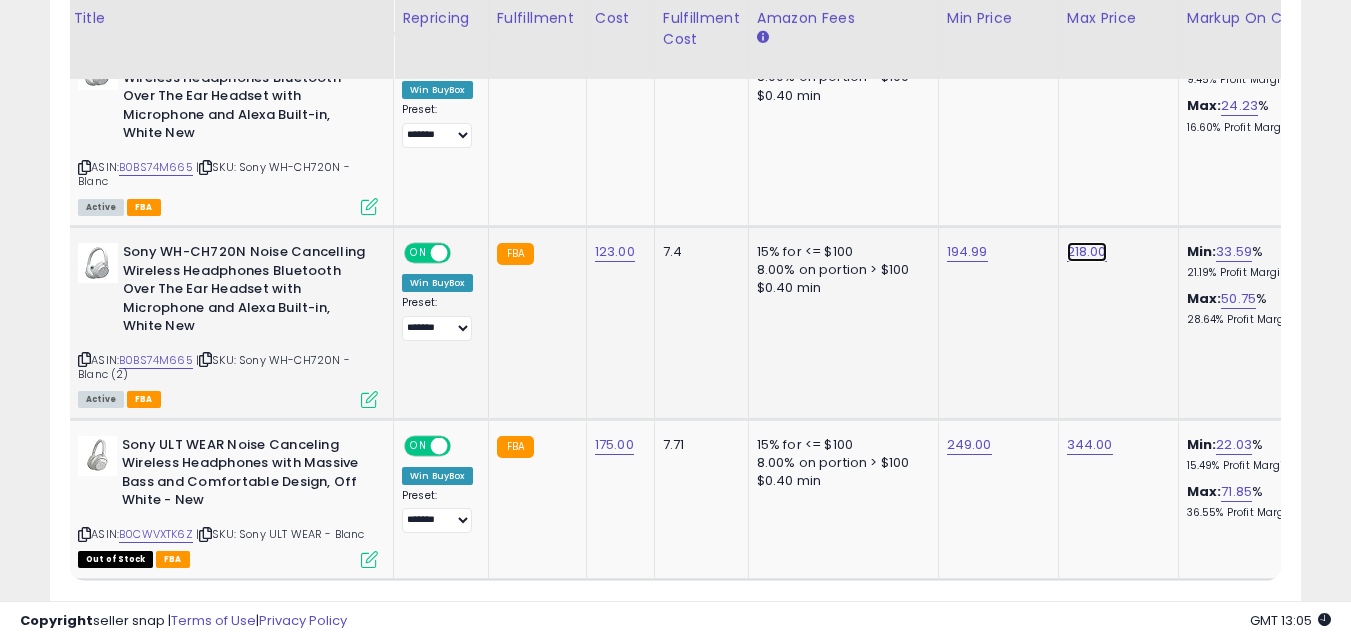 click on "218.00" at bounding box center [1089, -505] 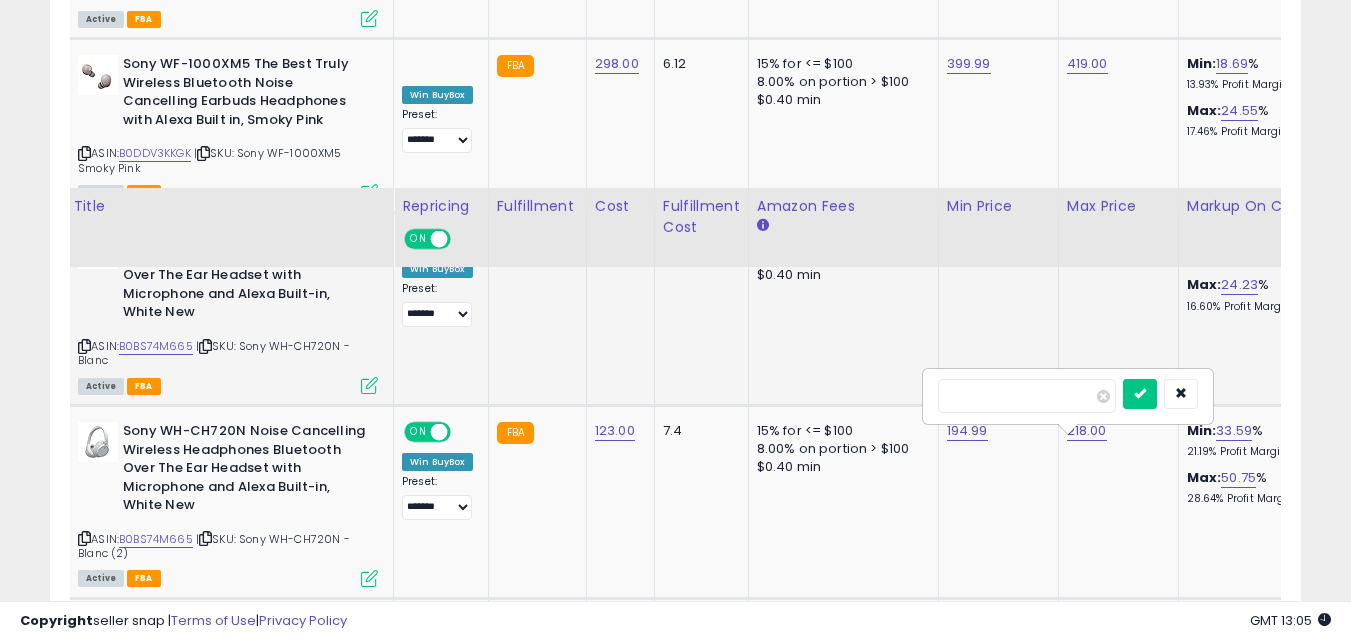 scroll, scrollTop: 1702, scrollLeft: 0, axis: vertical 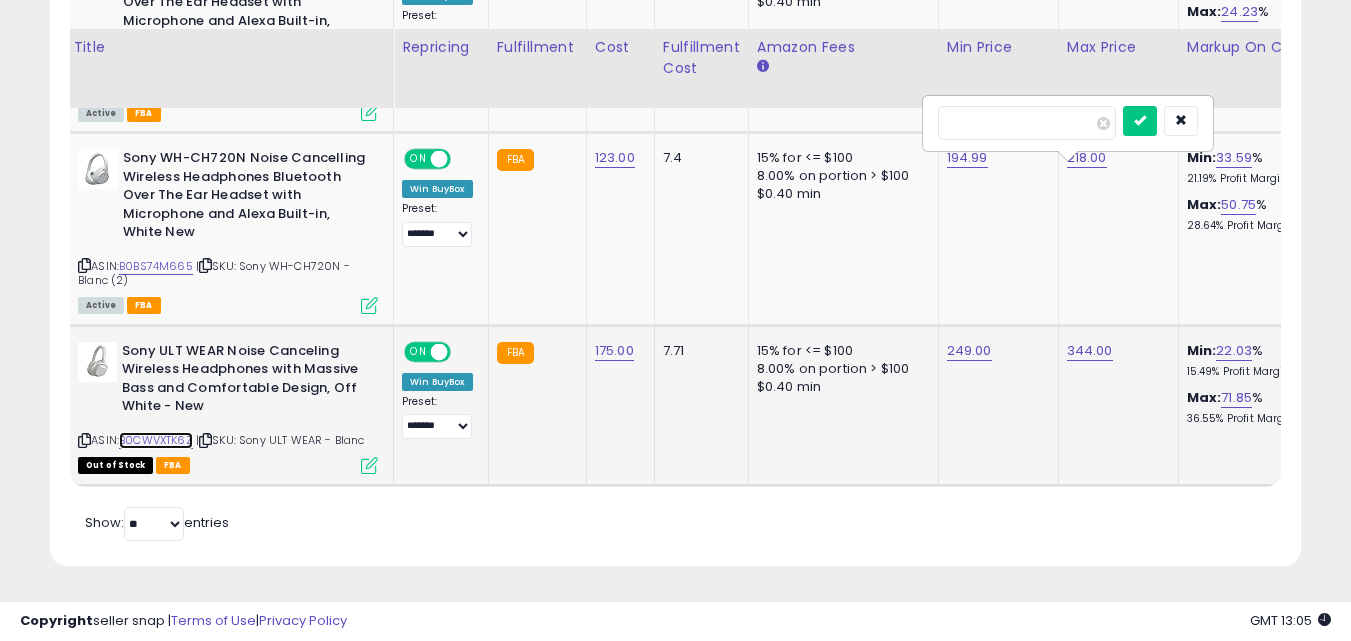 click on "B0CWVXTK6Z" at bounding box center (156, 440) 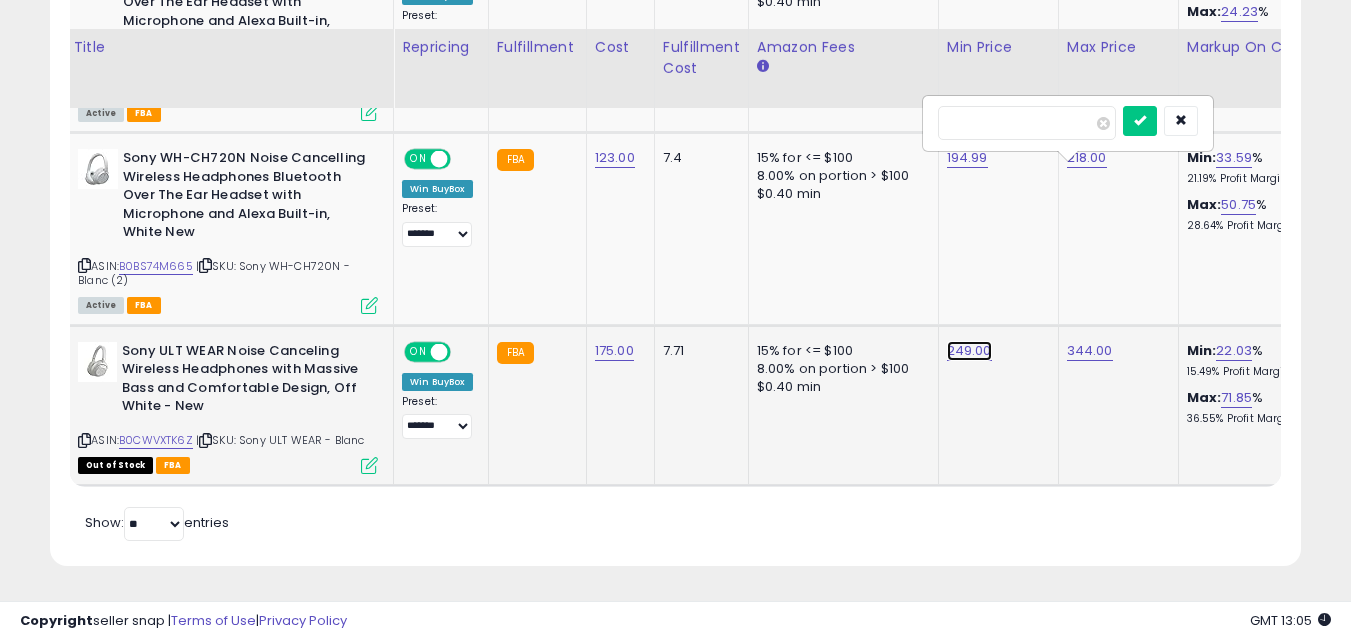 click on "249.00" at bounding box center (967, -599) 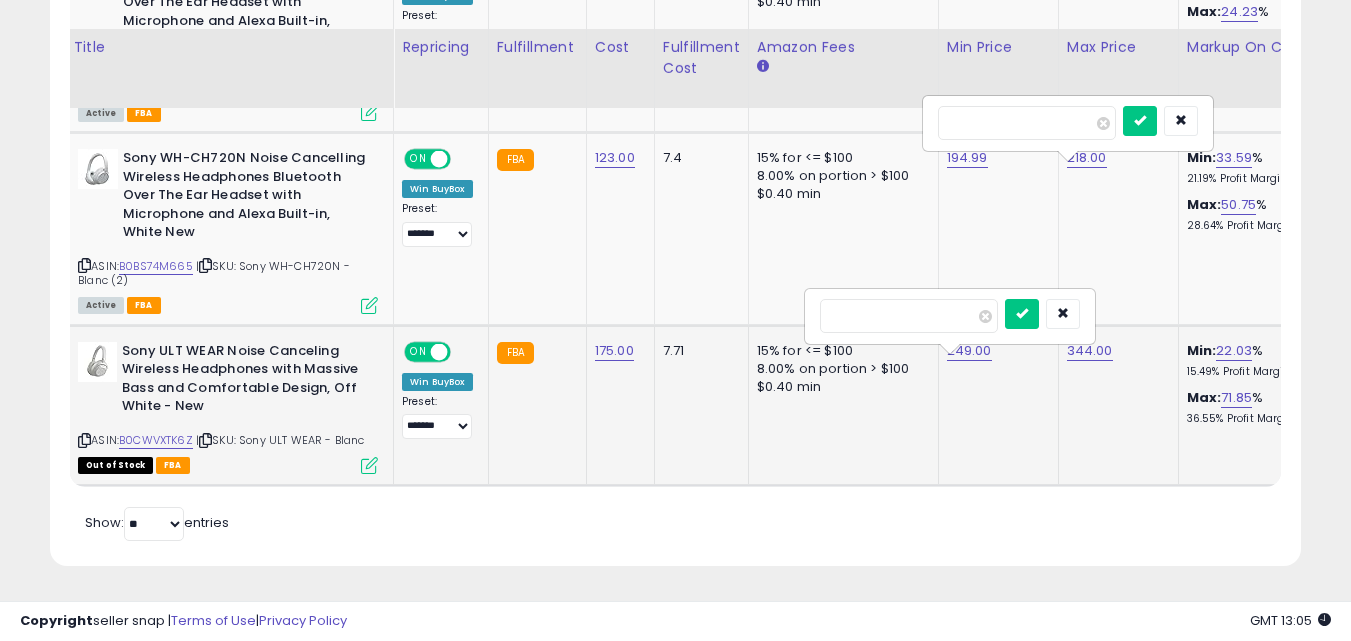 click on "******" at bounding box center [909, 316] 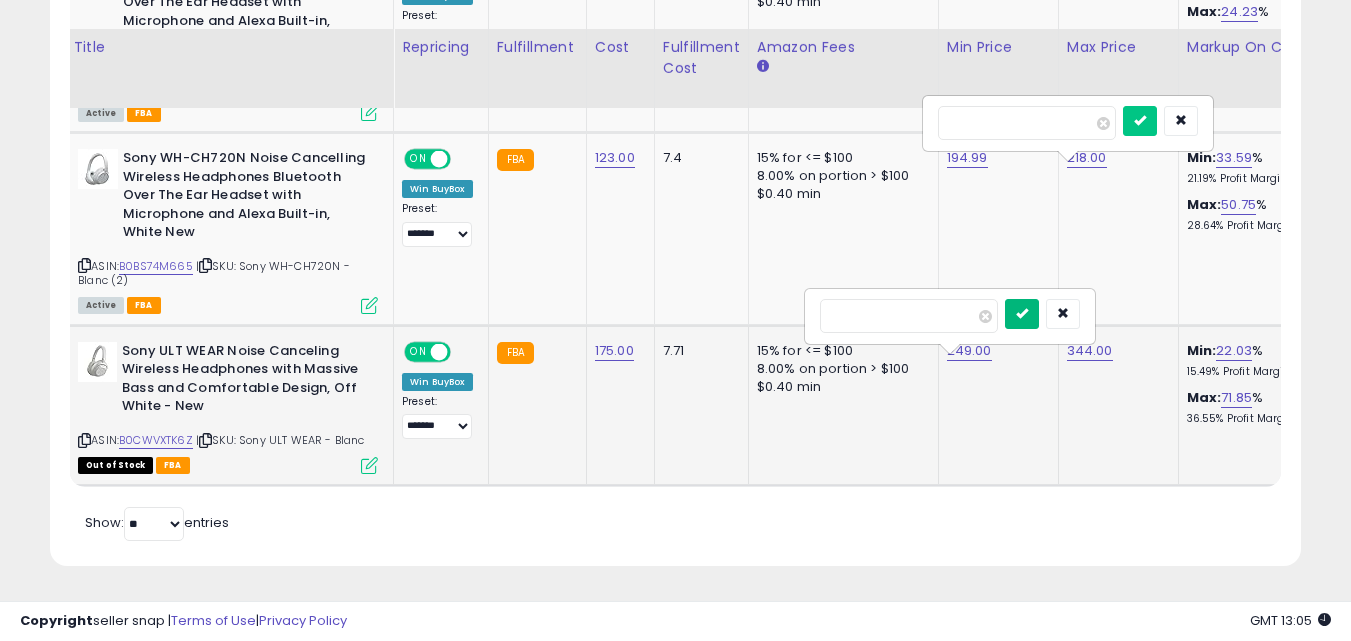 type on "******" 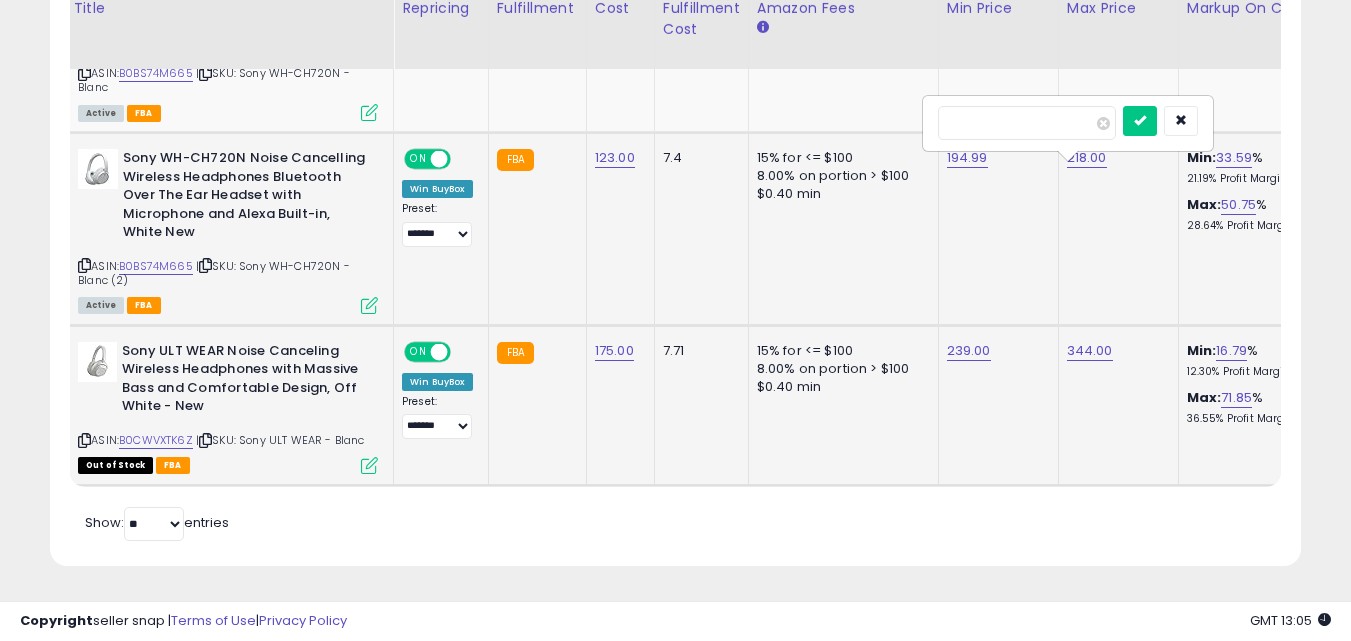 scroll, scrollTop: 1602, scrollLeft: 0, axis: vertical 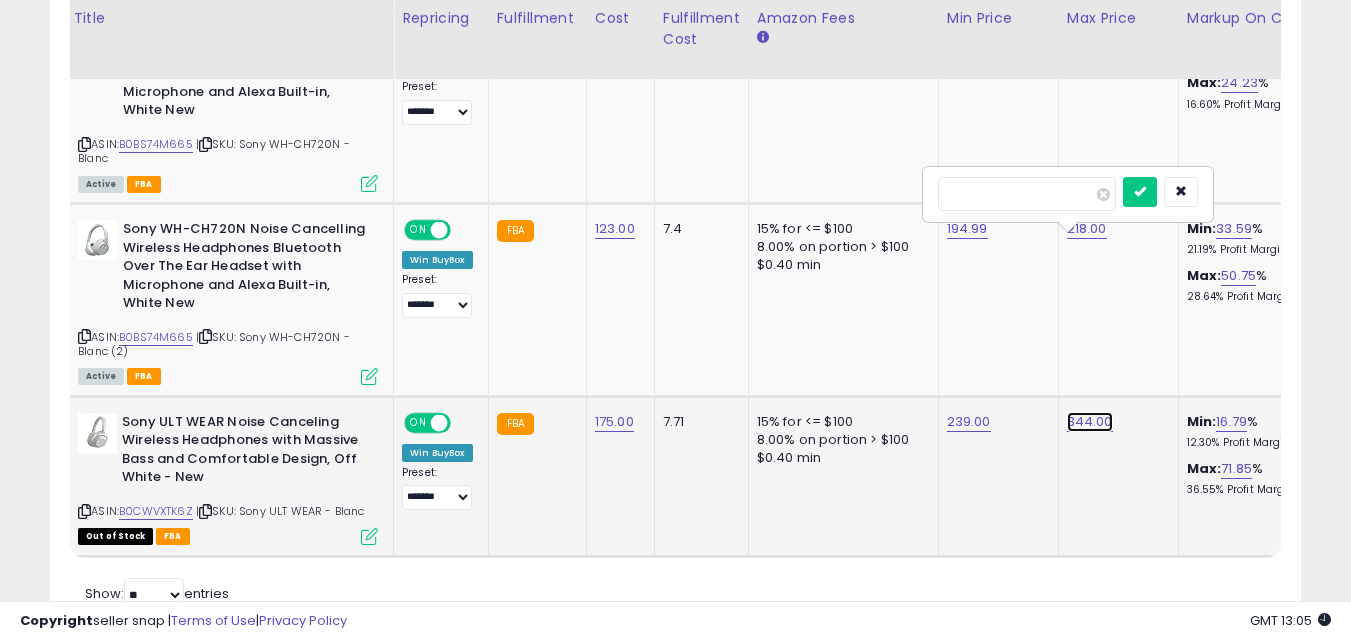 click on "344.00" at bounding box center [1089, -528] 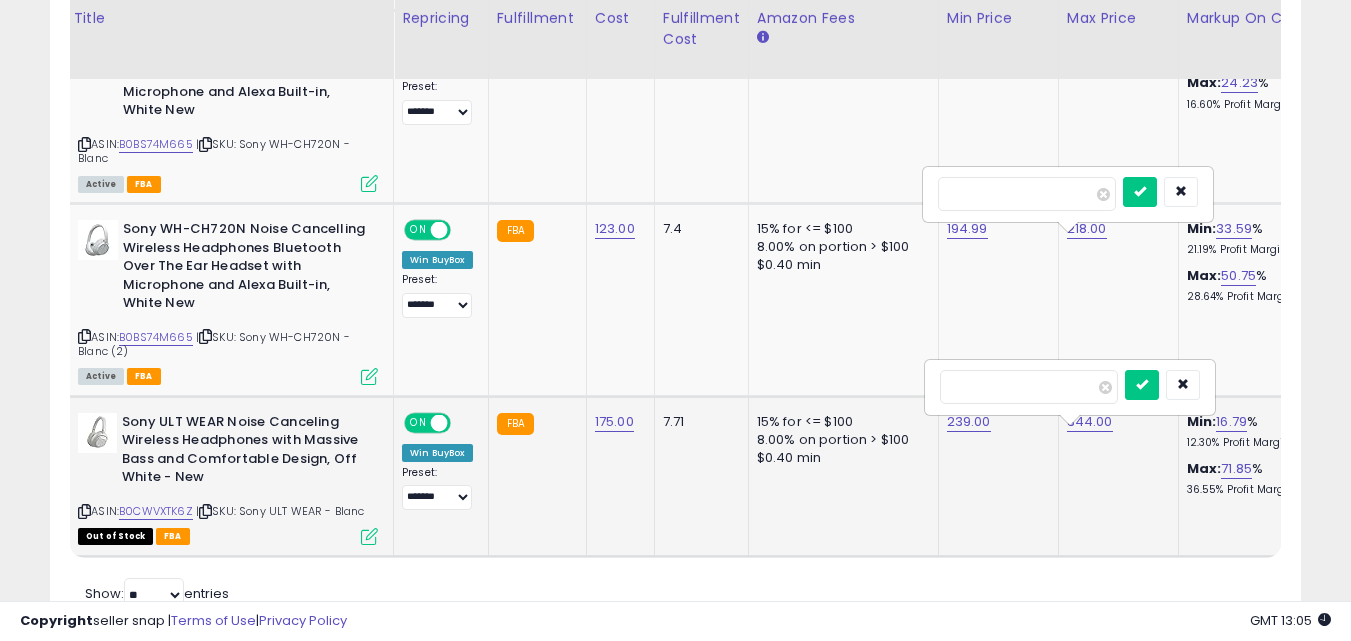 click on "******" at bounding box center [1029, 387] 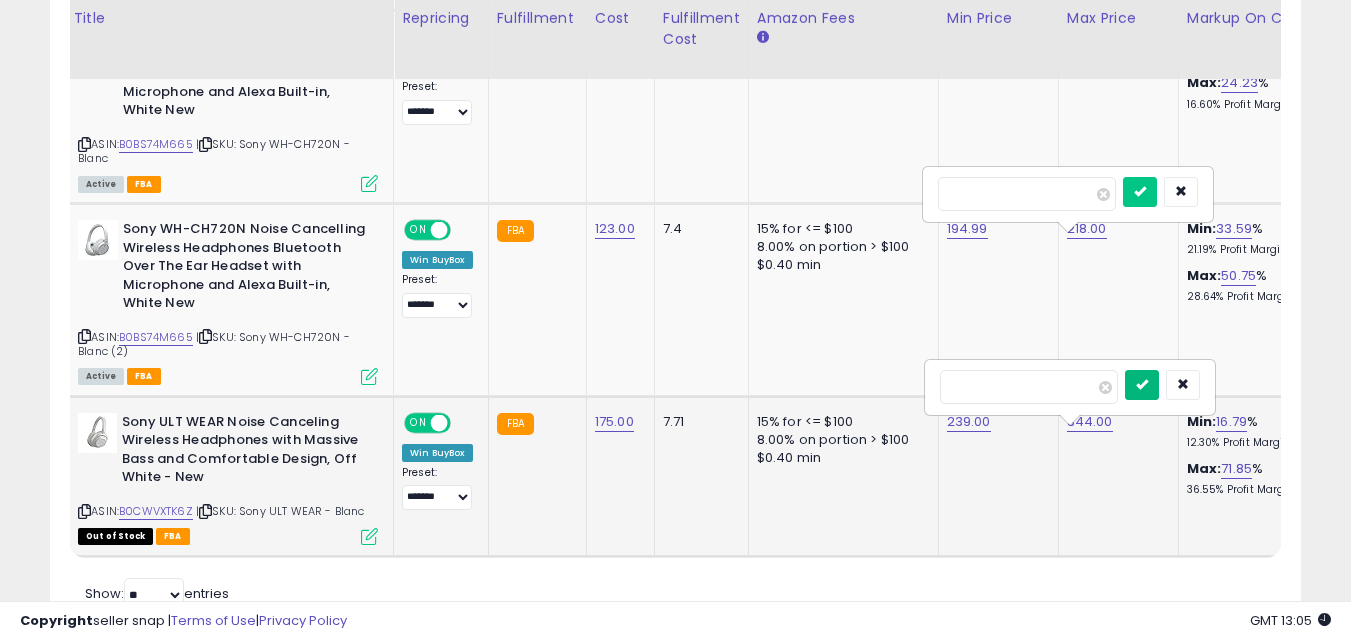 type on "******" 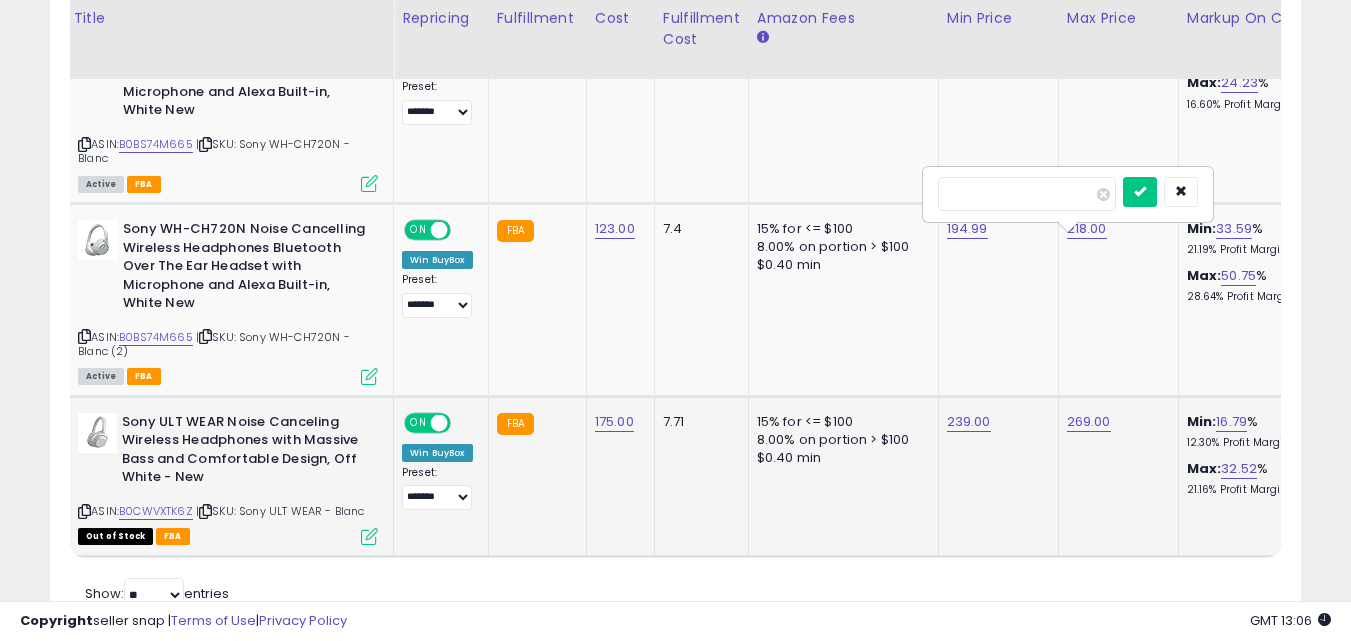scroll, scrollTop: 0, scrollLeft: 563, axis: horizontal 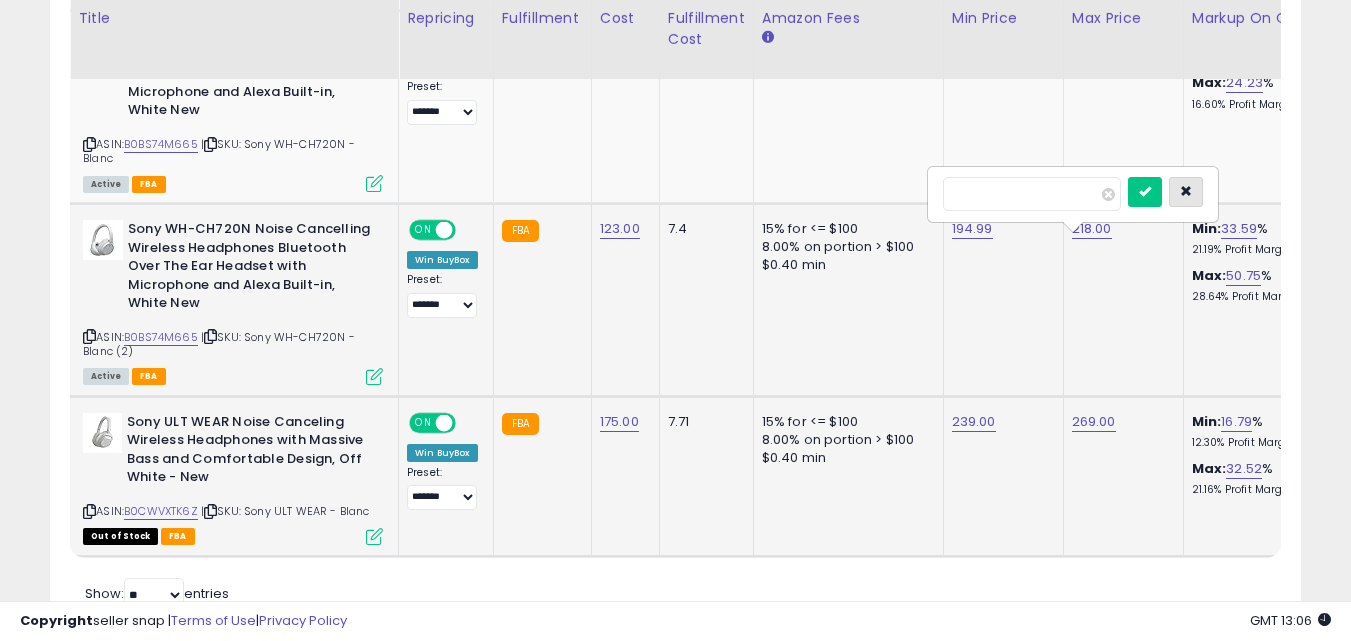 click at bounding box center [1186, 192] 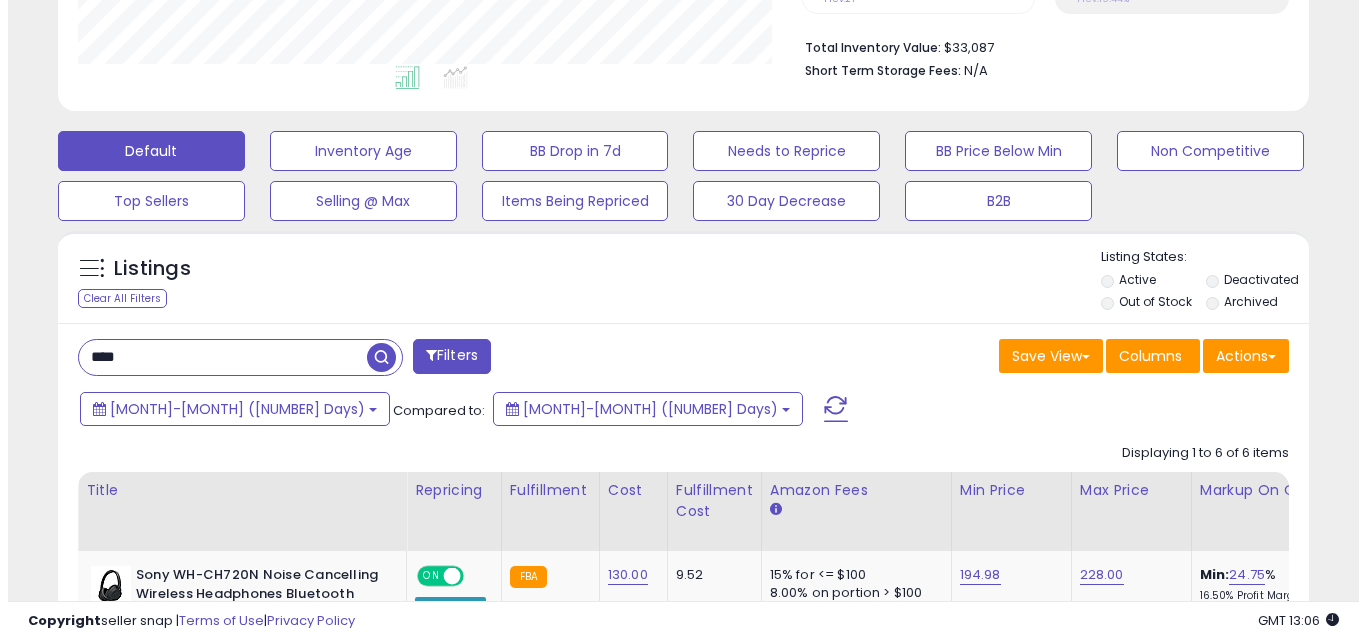 scroll, scrollTop: 502, scrollLeft: 0, axis: vertical 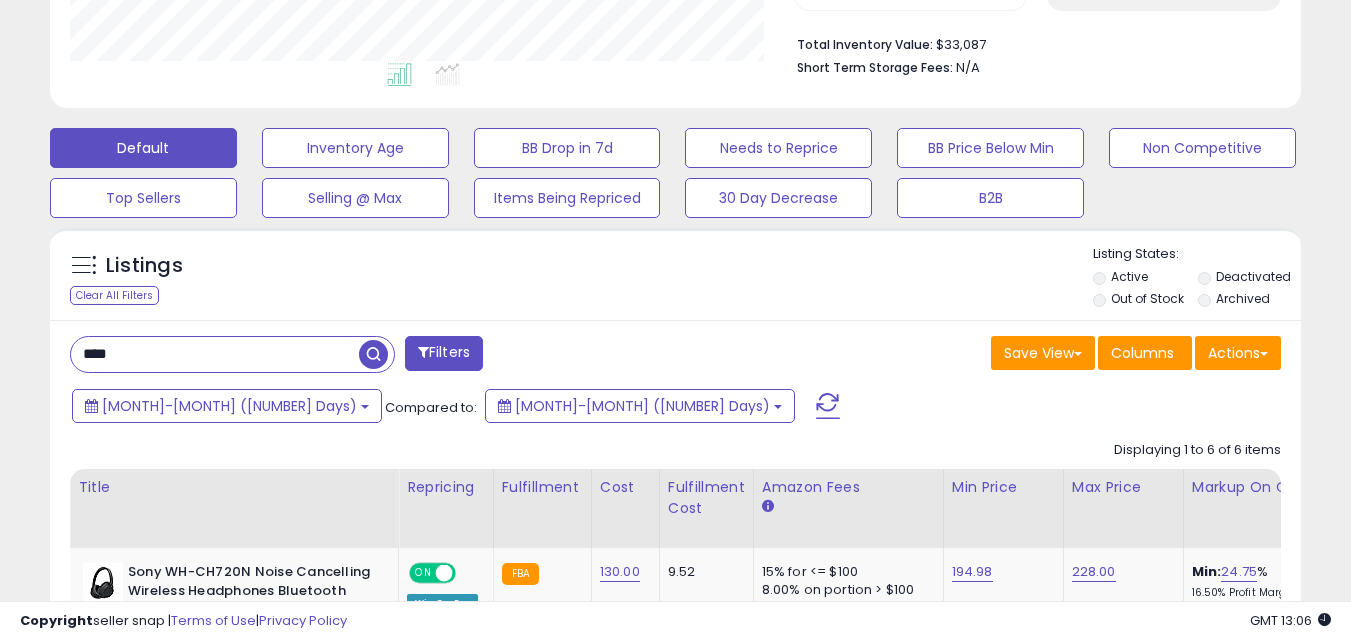 drag, startPoint x: 225, startPoint y: 363, endPoint x: 80, endPoint y: 368, distance: 145.08618 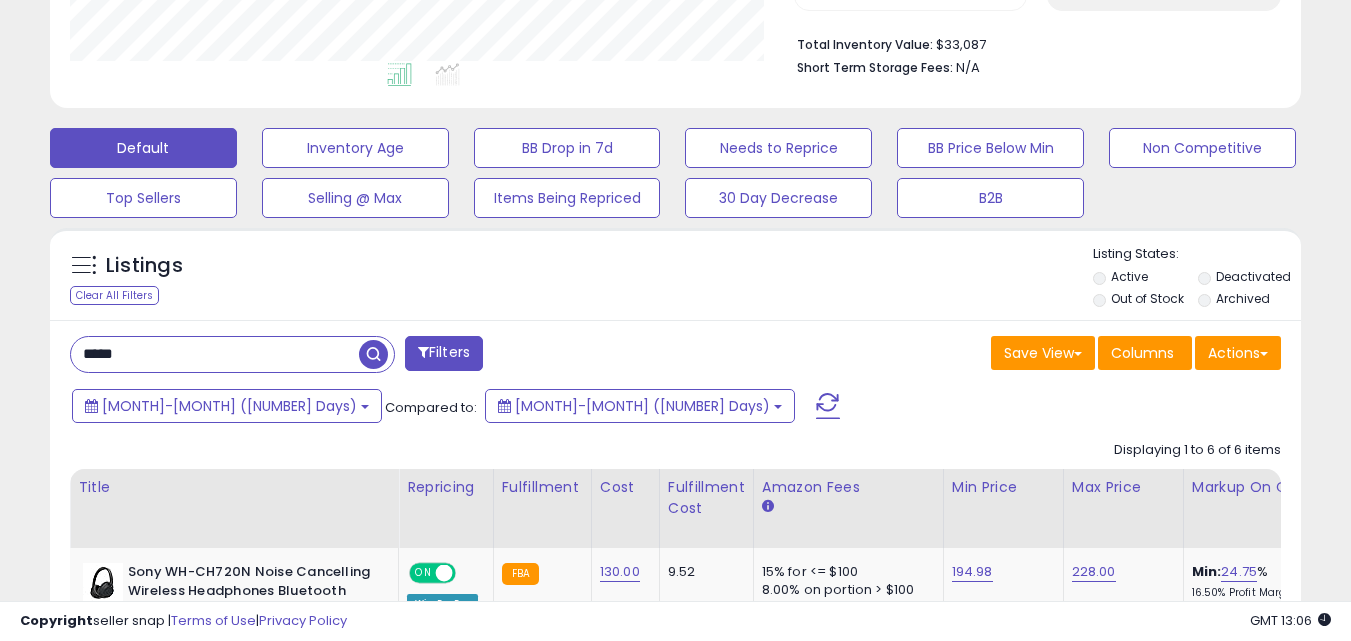 type on "*****" 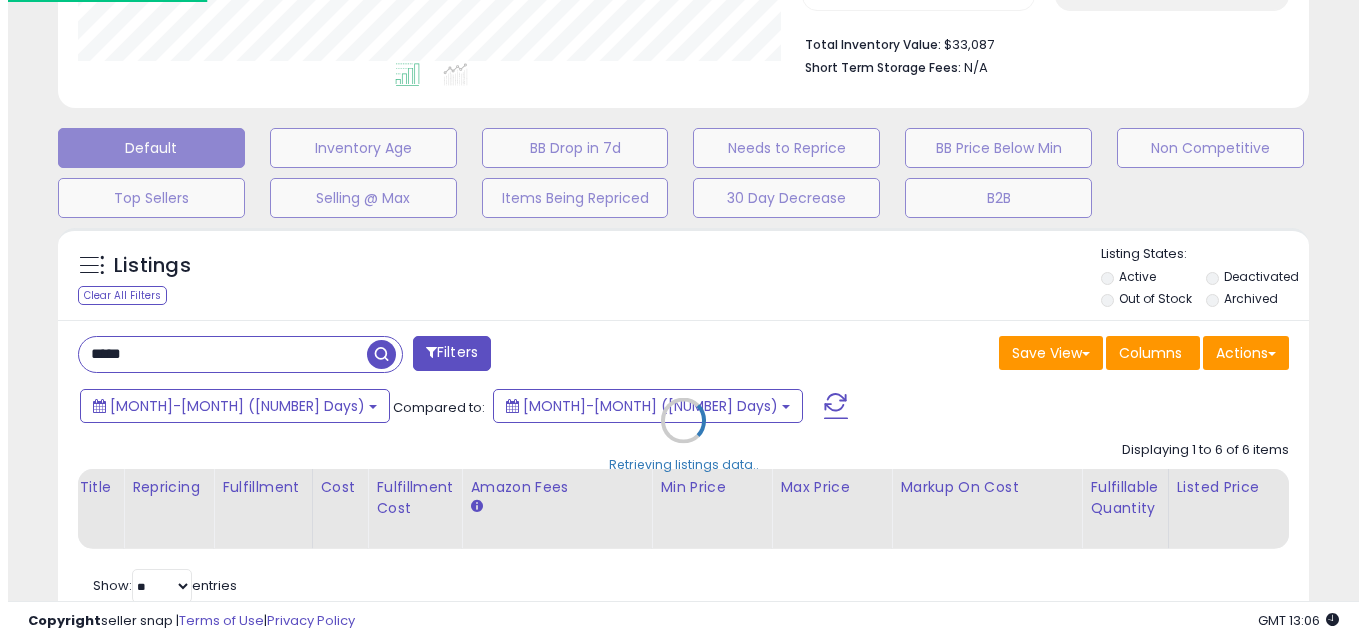 scroll, scrollTop: 999590, scrollLeft: 999267, axis: both 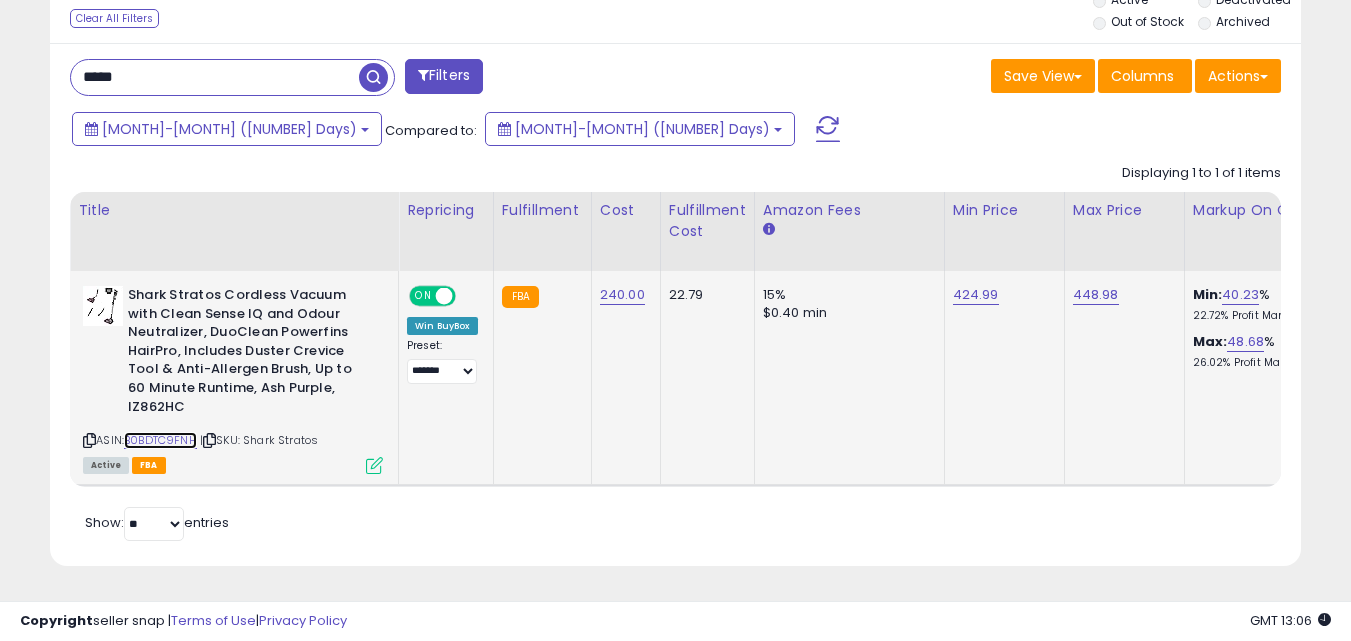 click on "B0BDTC9FNH" at bounding box center (160, 440) 